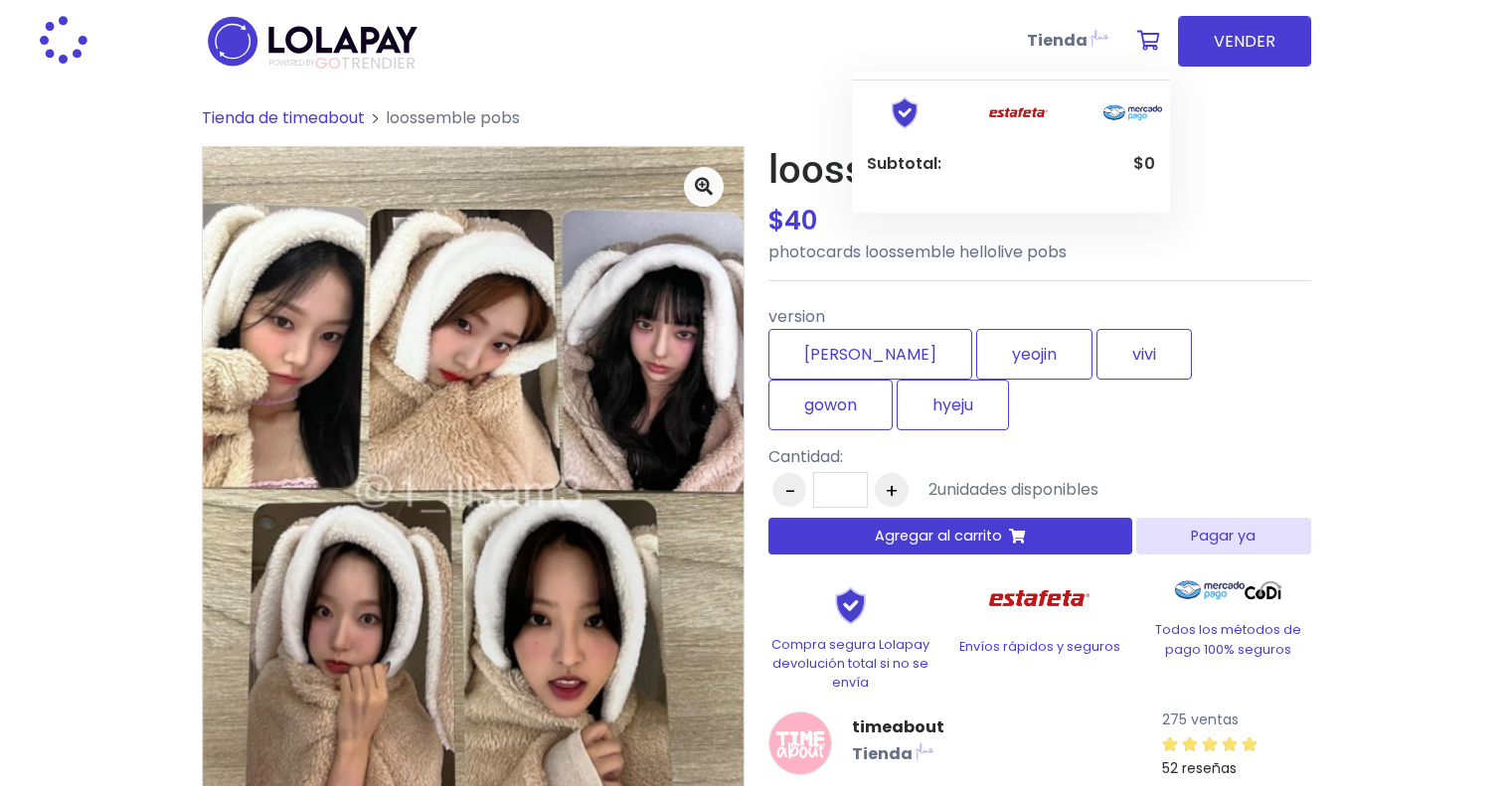 scroll, scrollTop: 0, scrollLeft: 0, axis: both 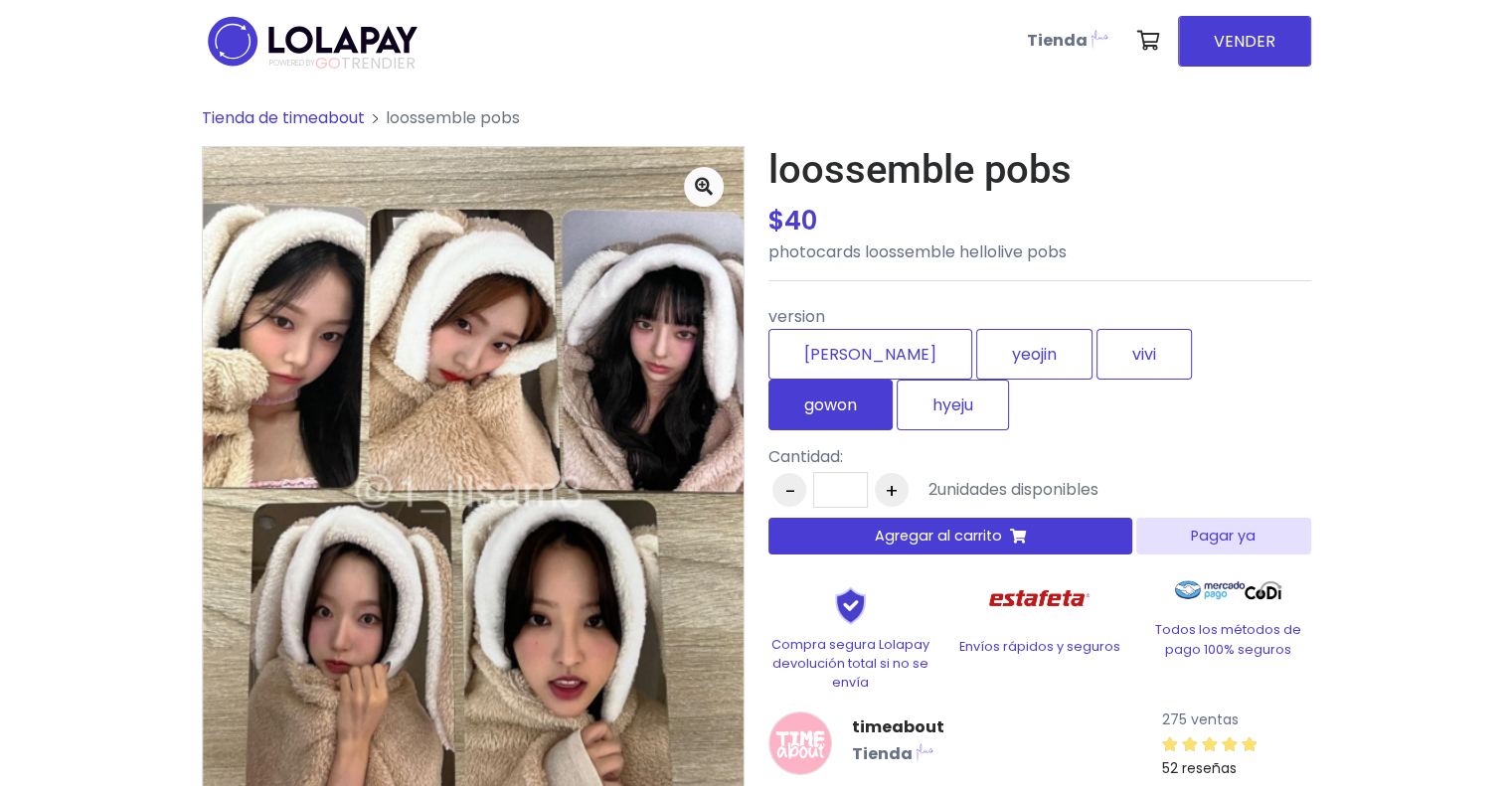click on "gowon" at bounding box center [830, 404] 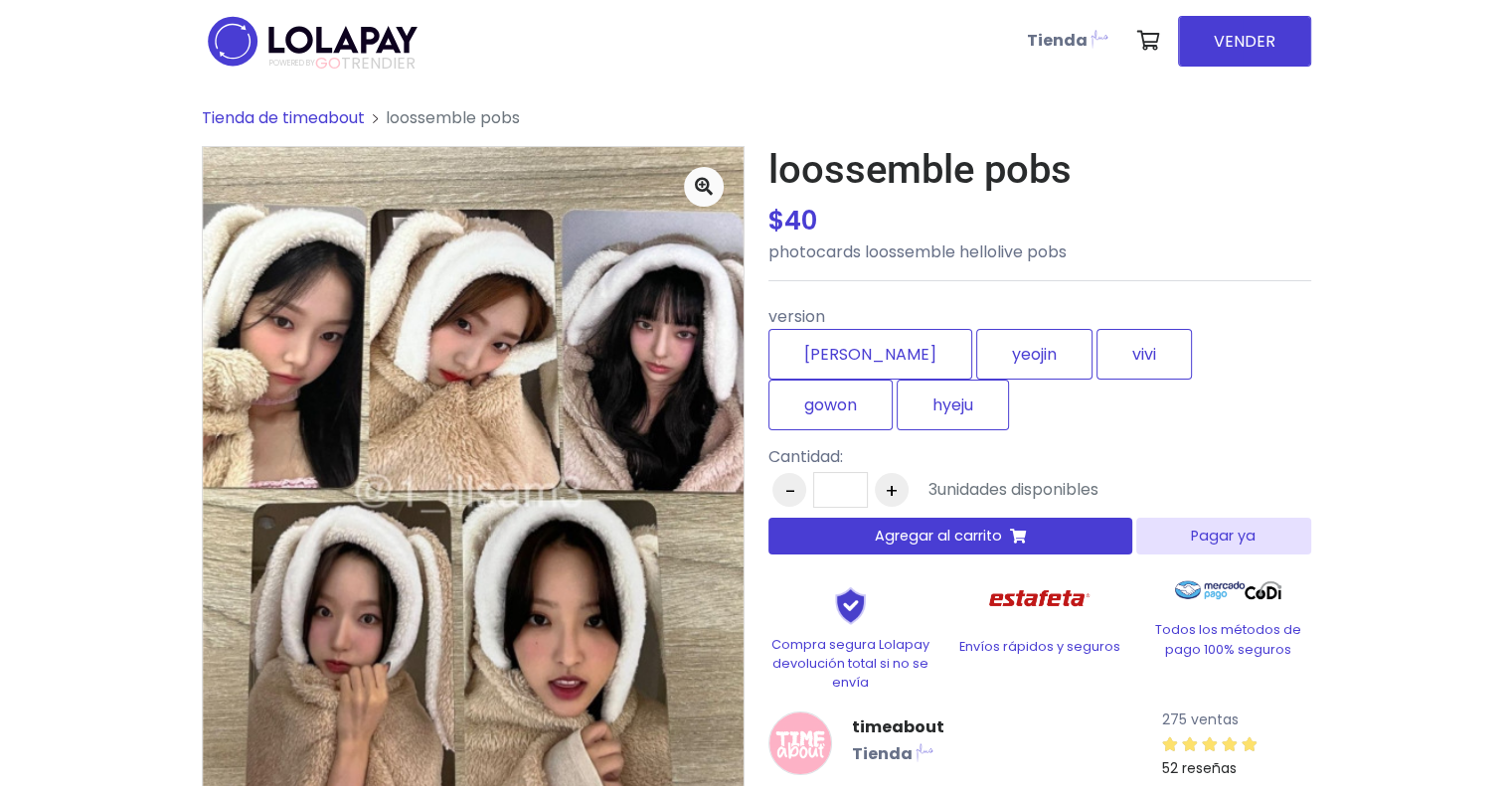 click on "Agregar al carrito" at bounding box center [950, 536] 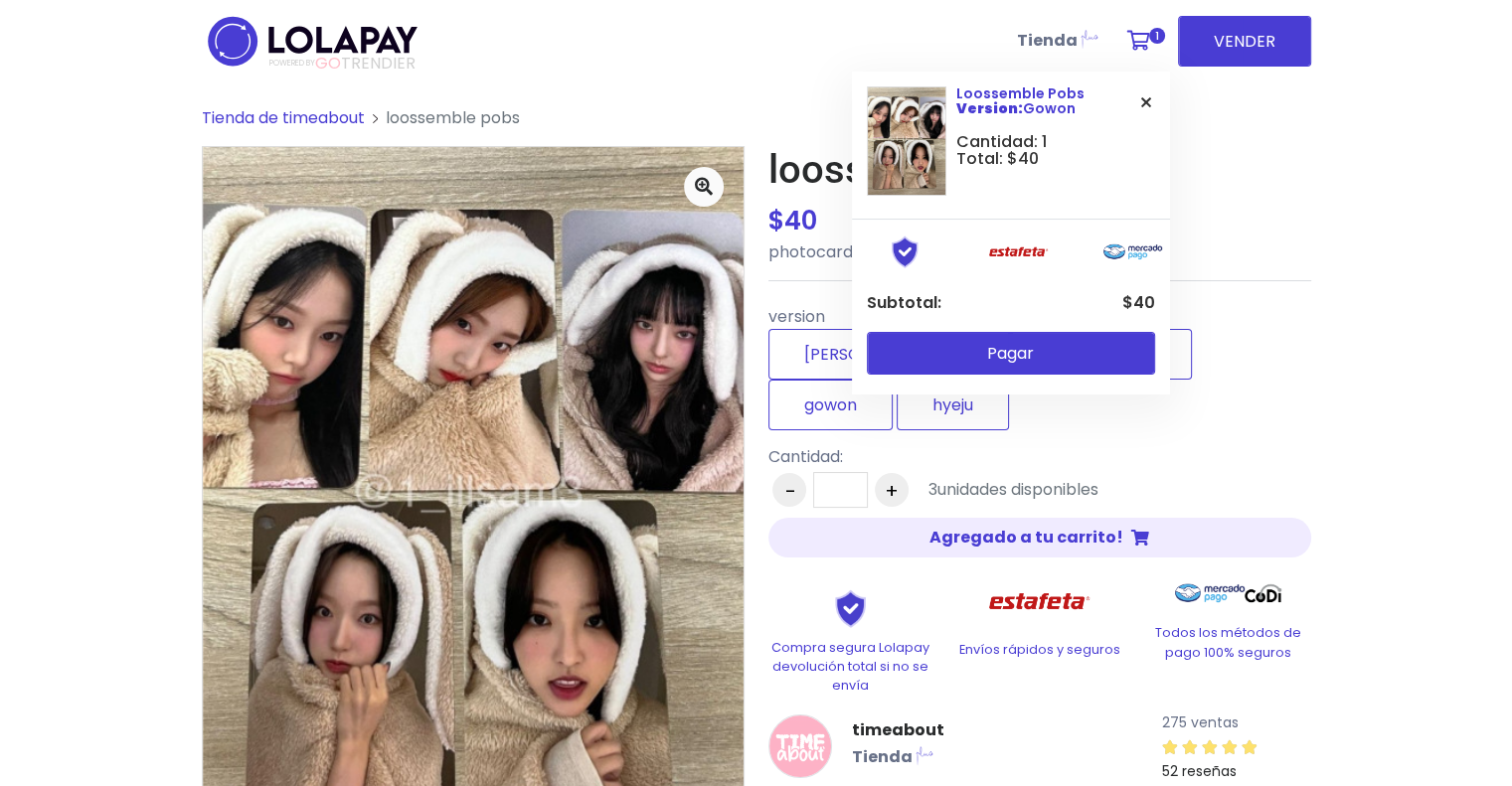 drag, startPoint x: 1154, startPoint y: 47, endPoint x: 1154, endPoint y: 75, distance: 28 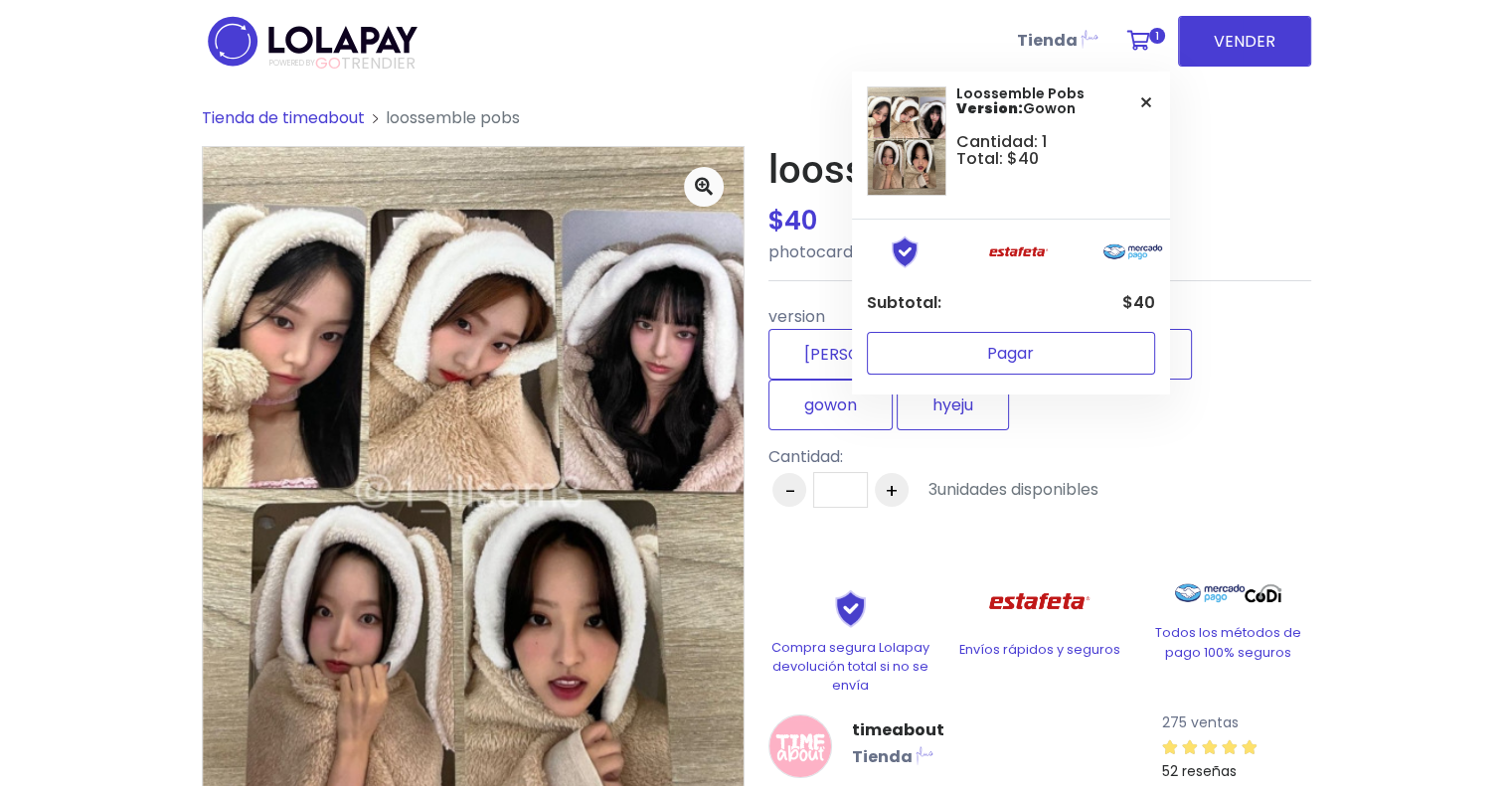 click on "Pagar" at bounding box center (1011, 353) 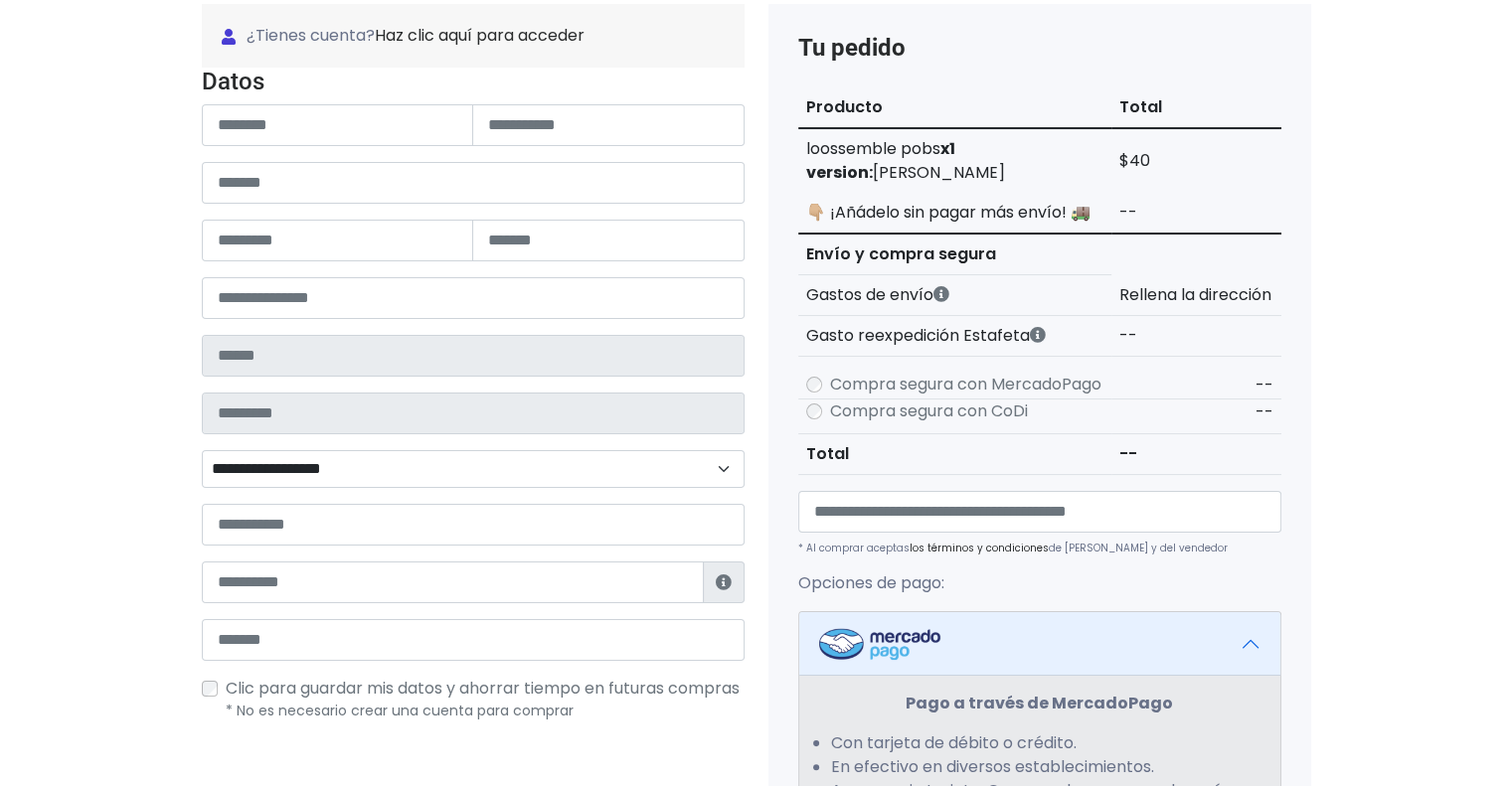 scroll, scrollTop: 99, scrollLeft: 0, axis: vertical 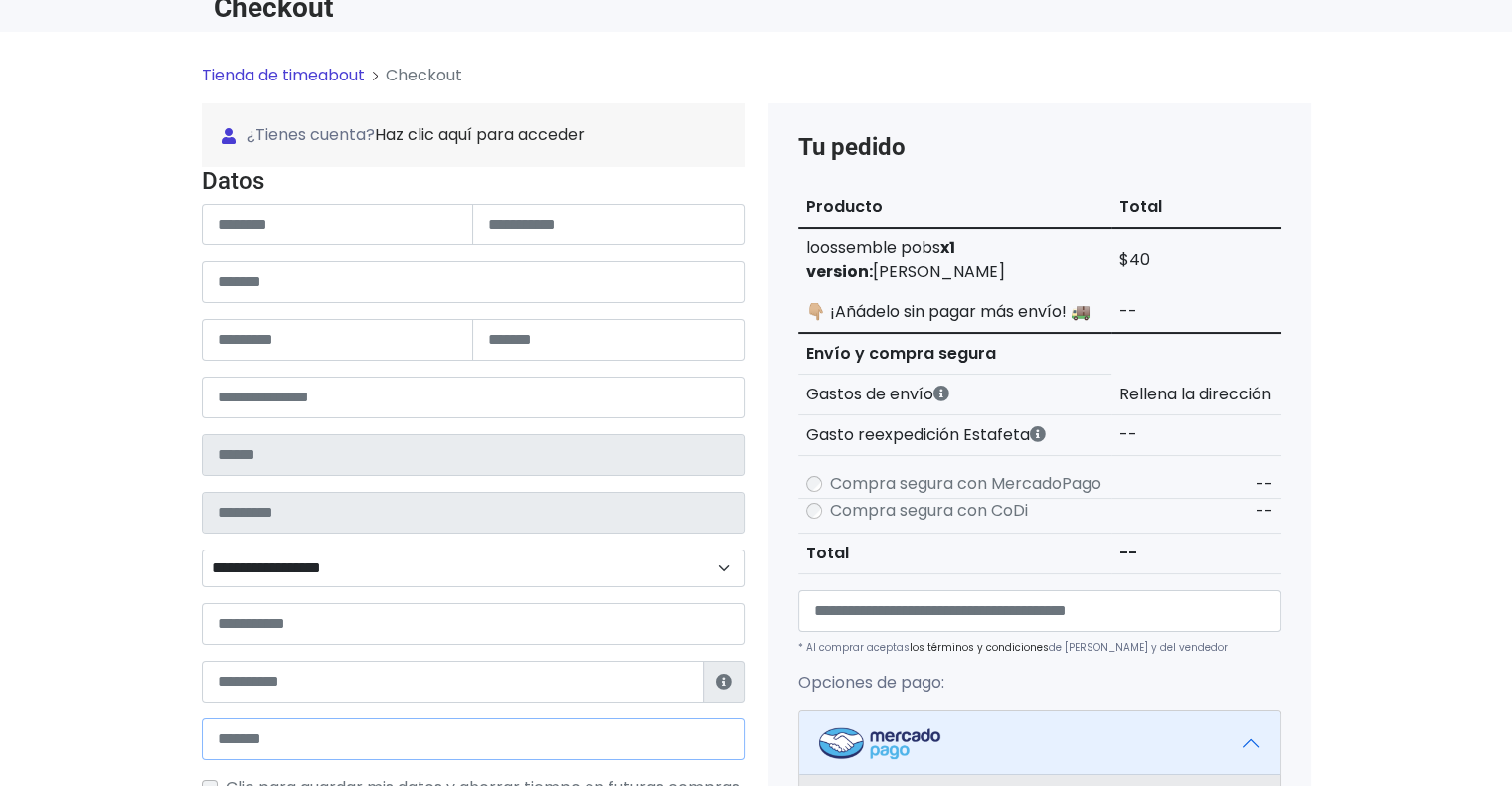 type on "**********" 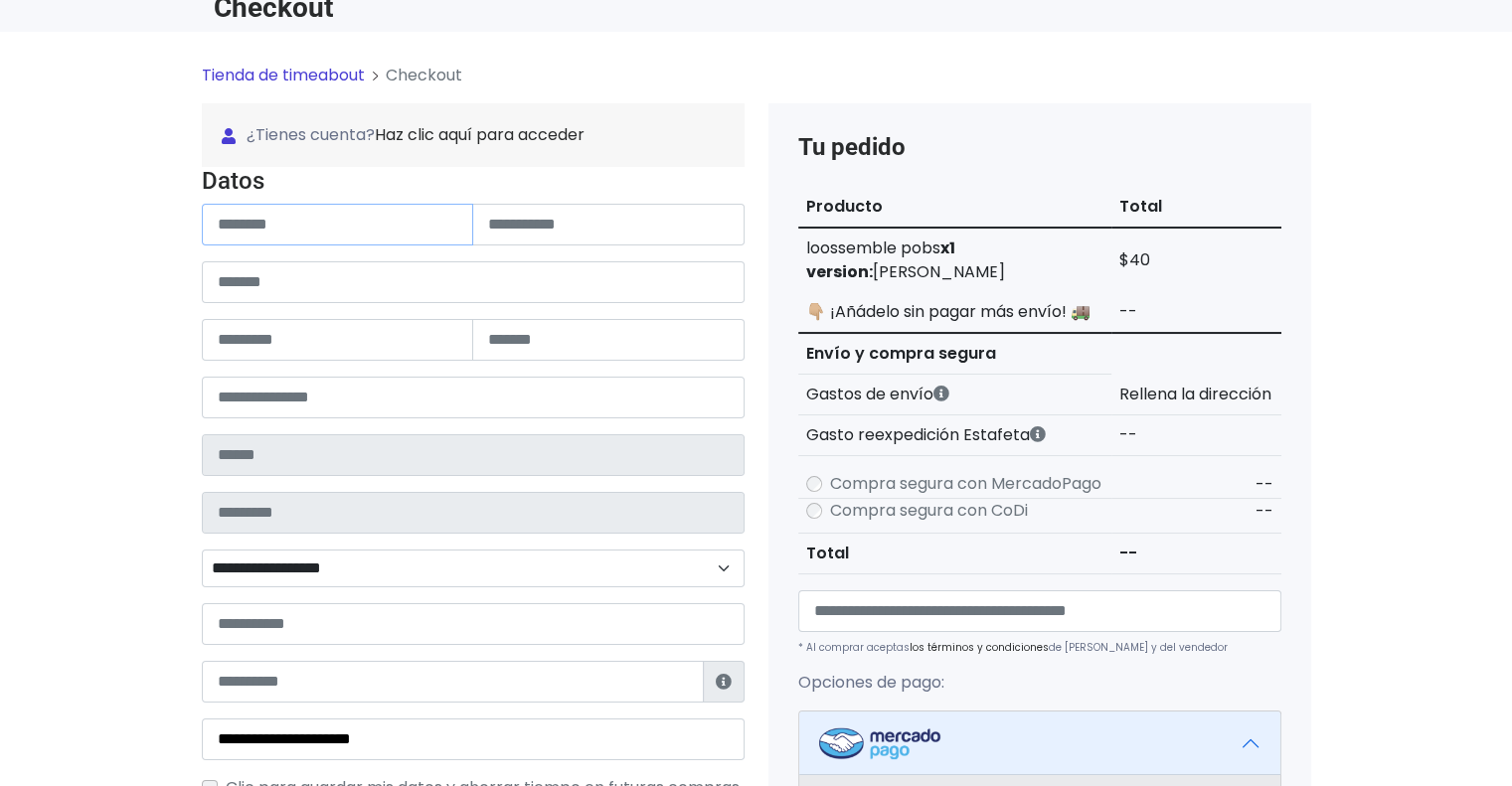 click at bounding box center [338, 225] 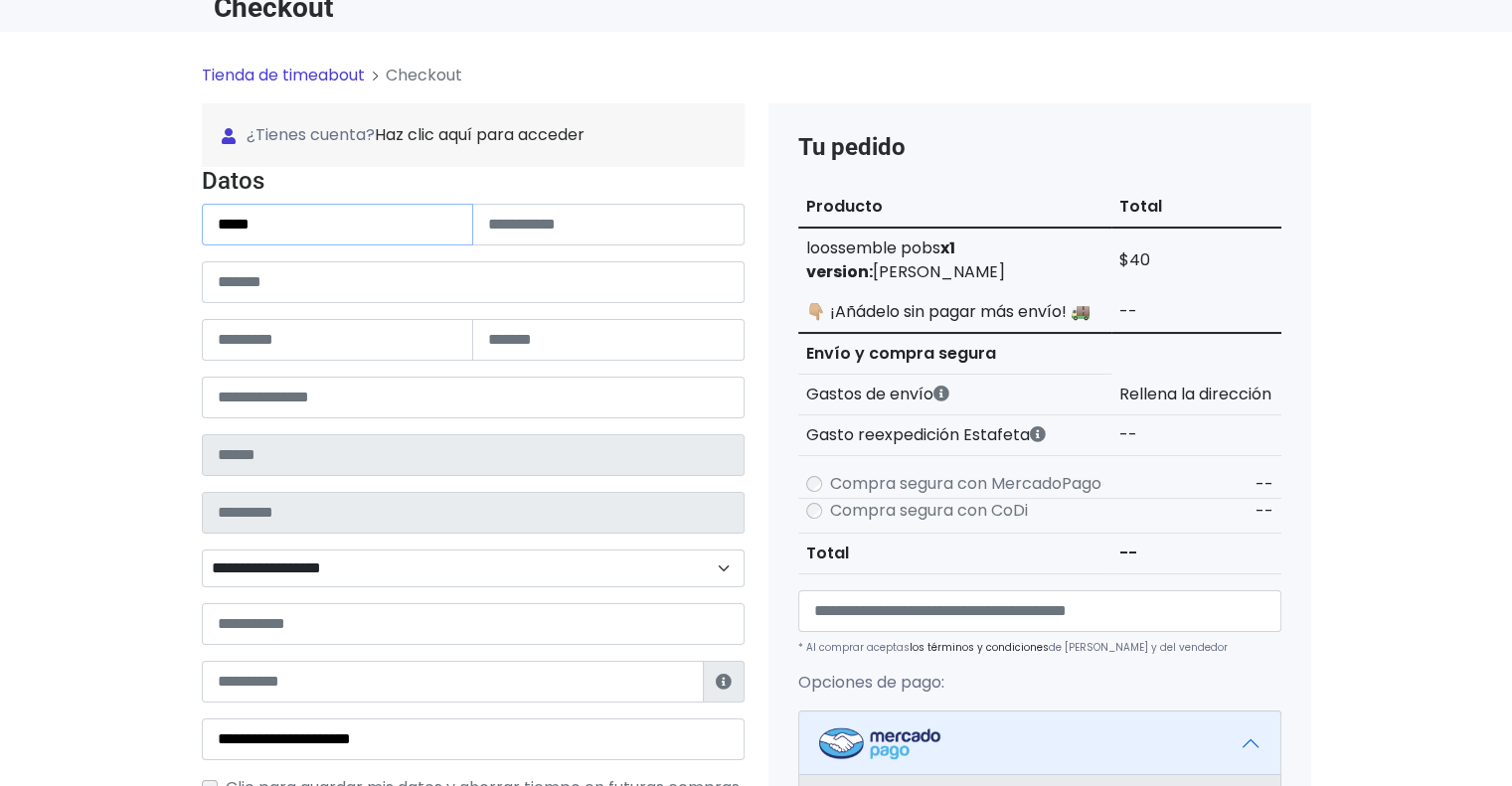 type on "*****" 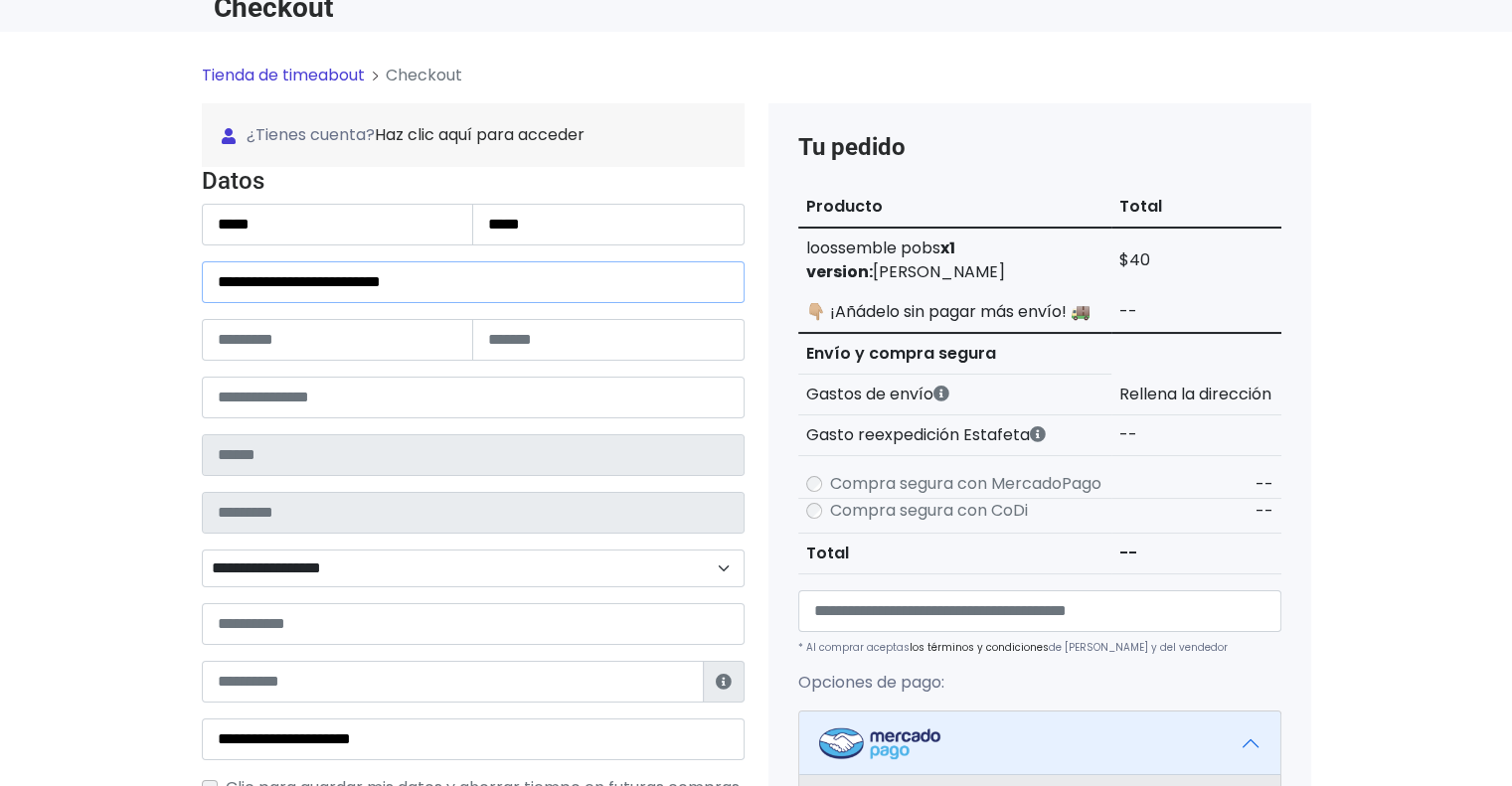 type on "***" 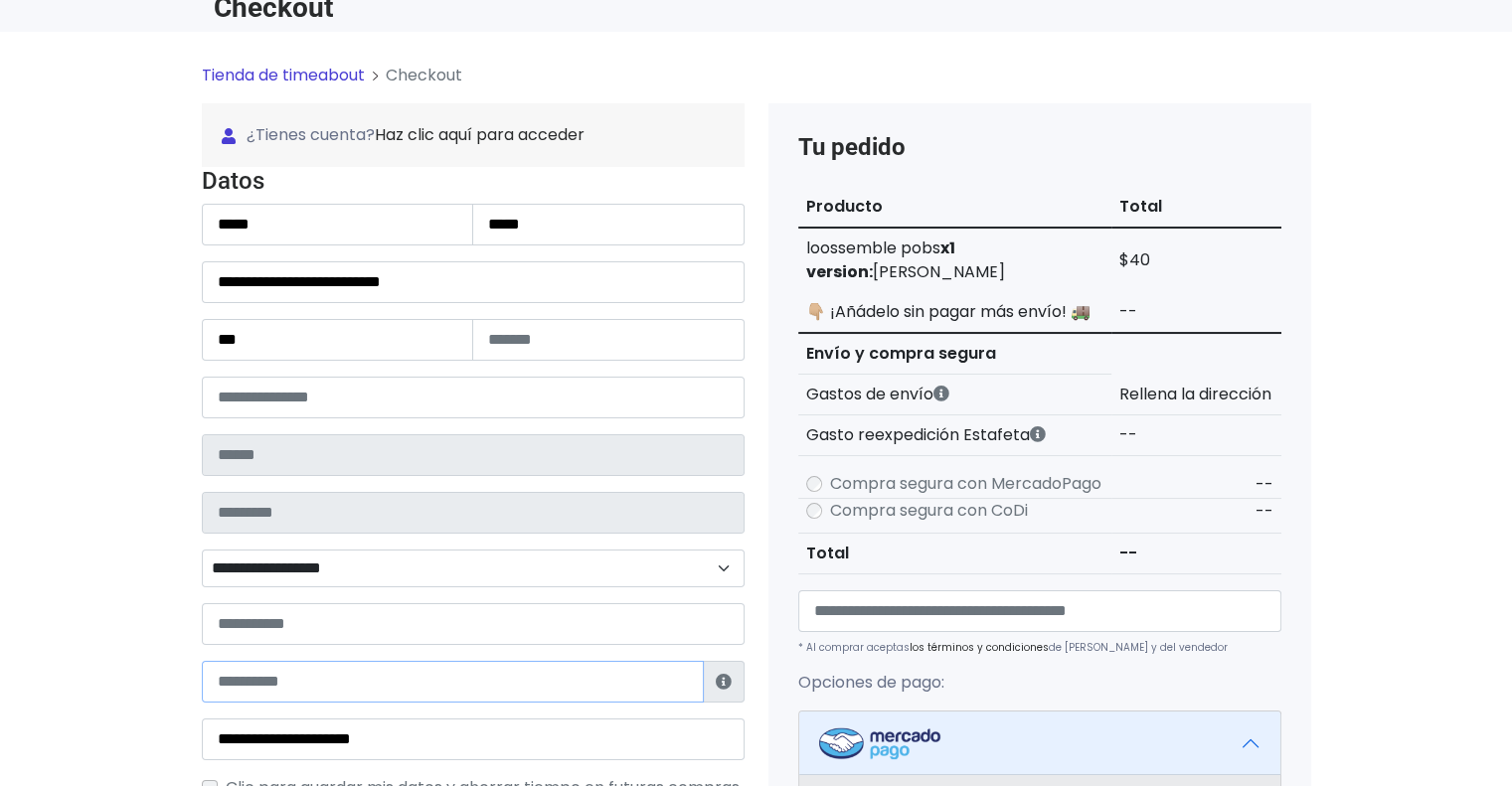 type on "**********" 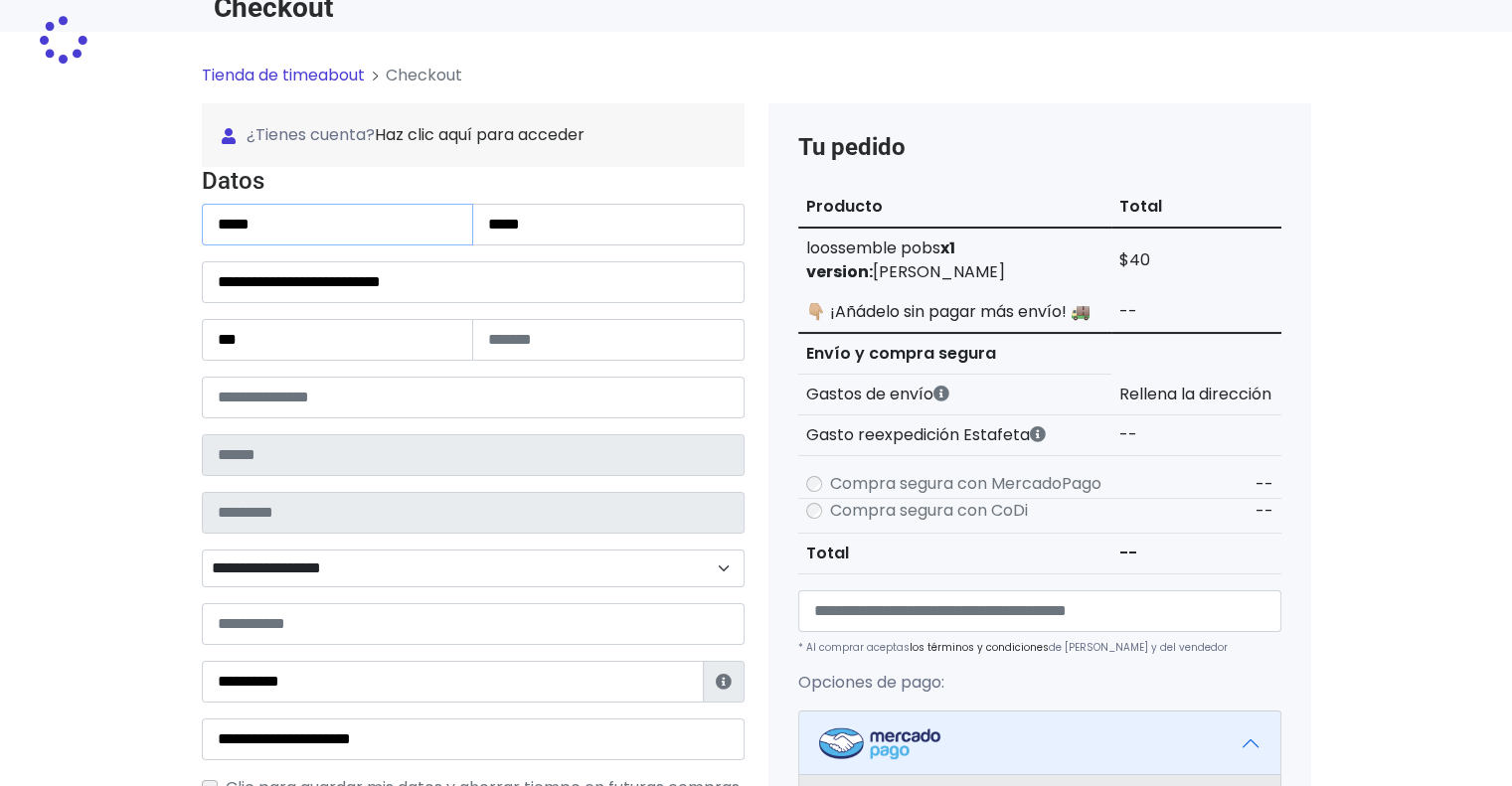 type on "**********" 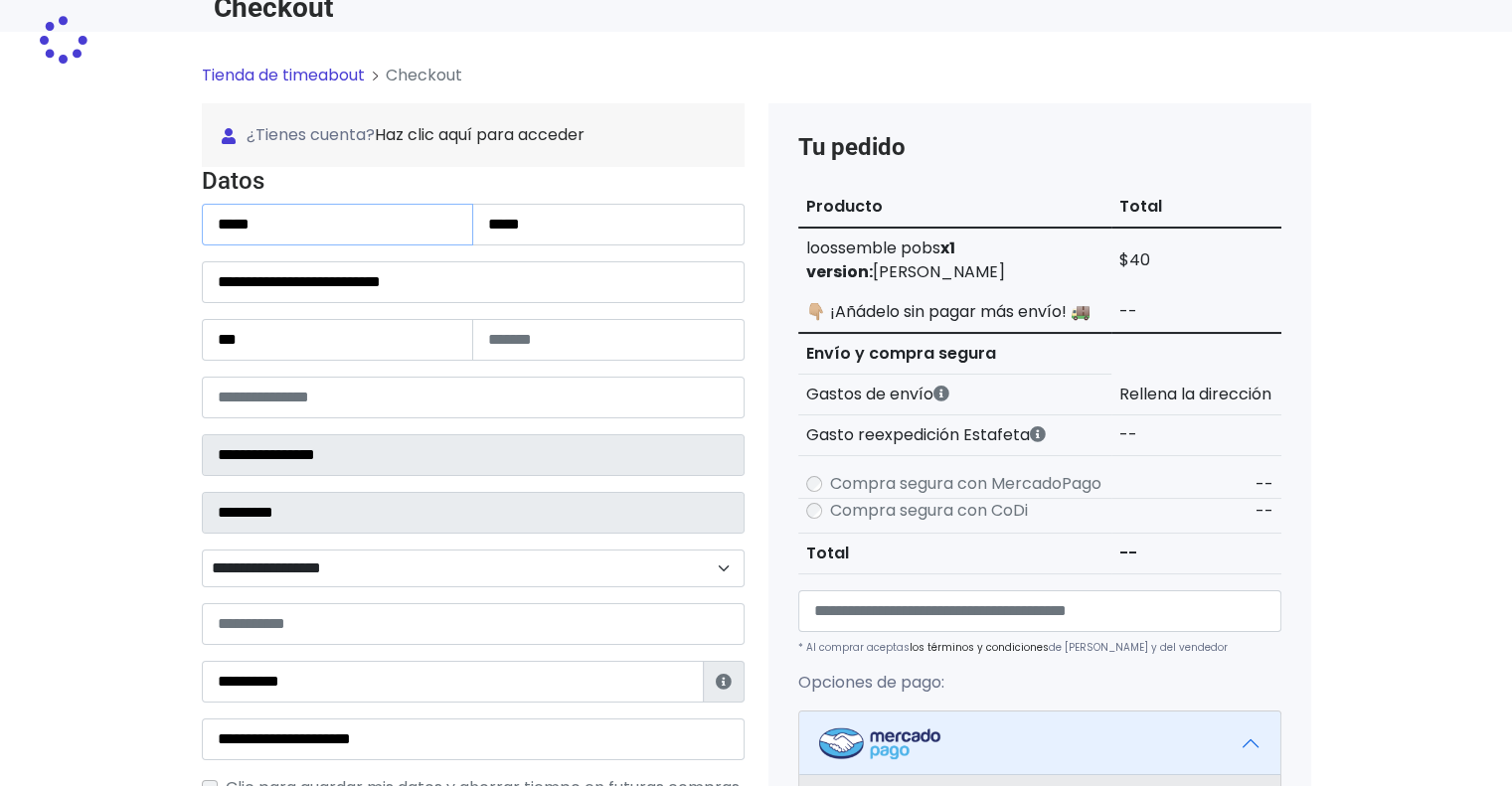 select 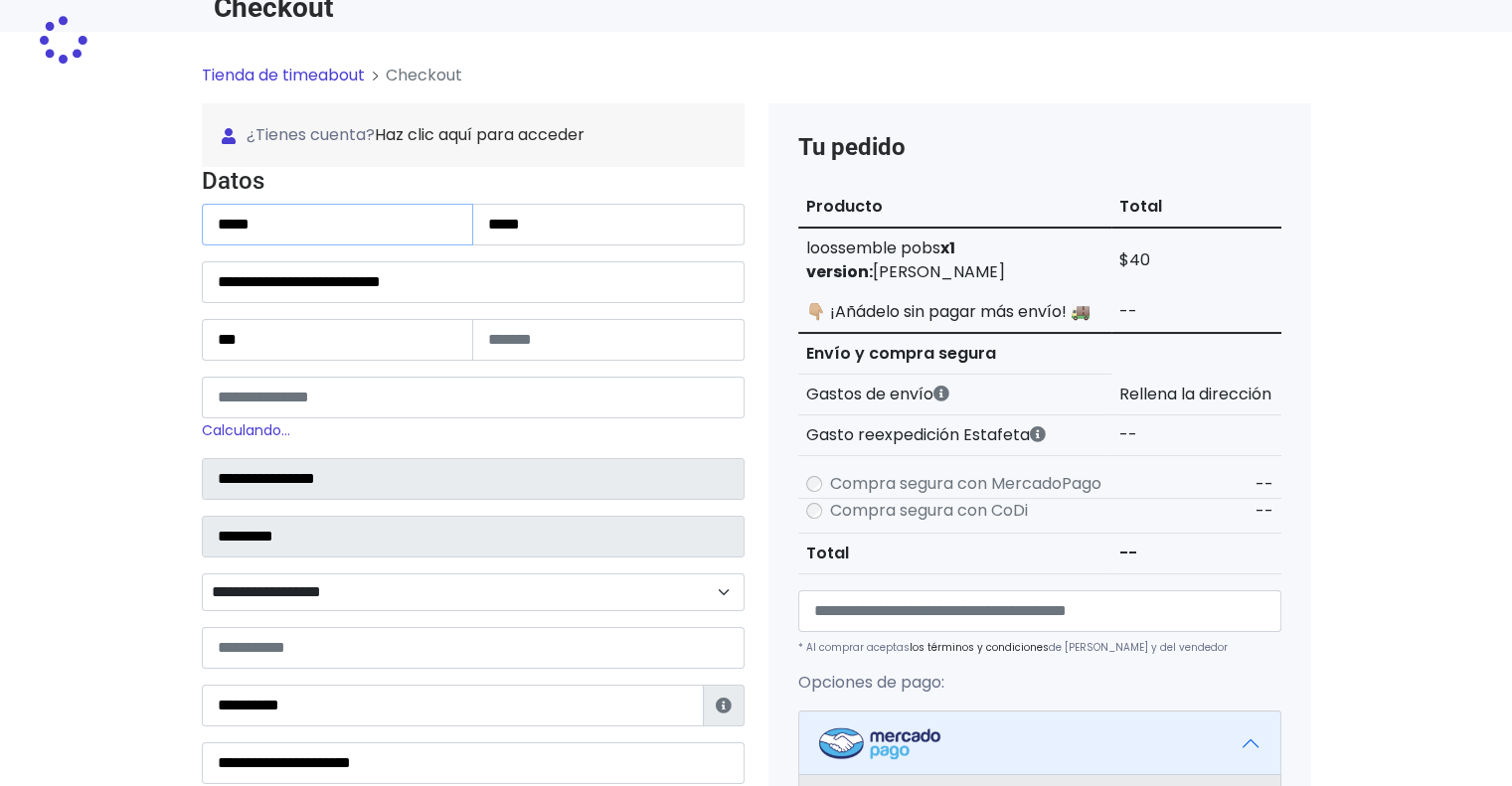 scroll, scrollTop: 199, scrollLeft: 0, axis: vertical 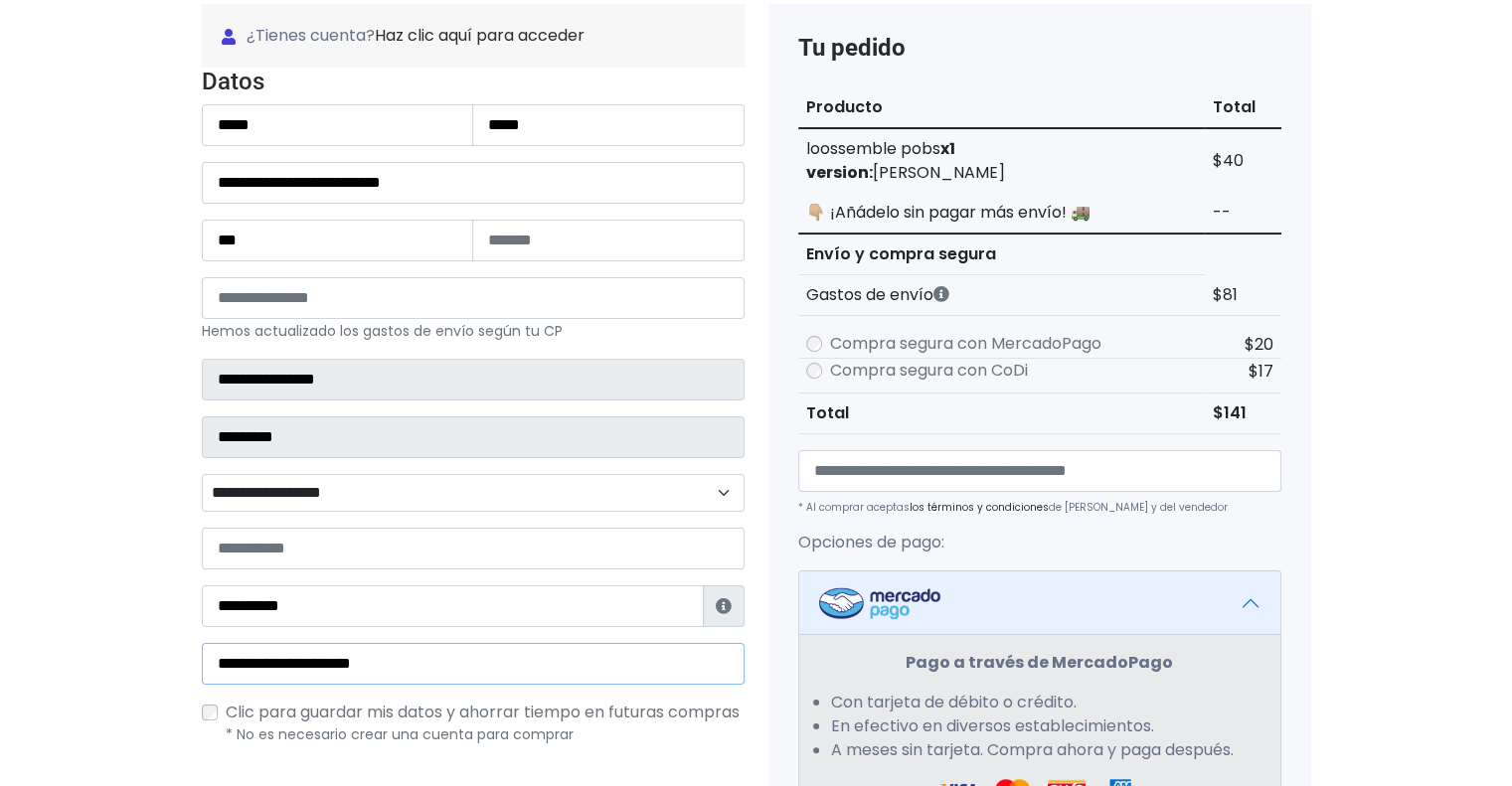 drag, startPoint x: 318, startPoint y: 659, endPoint x: 268, endPoint y: 646, distance: 51.662365 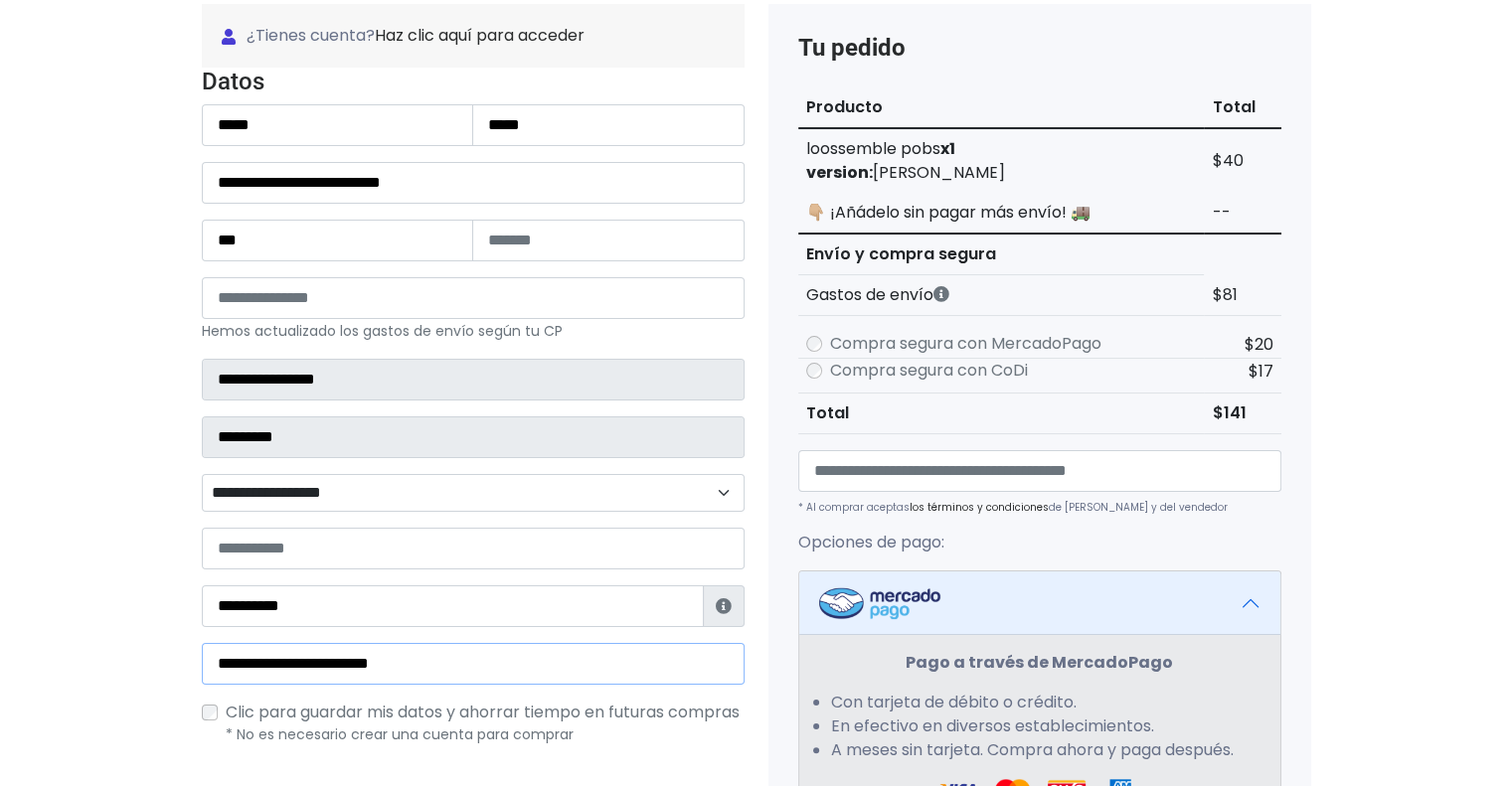 type on "**********" 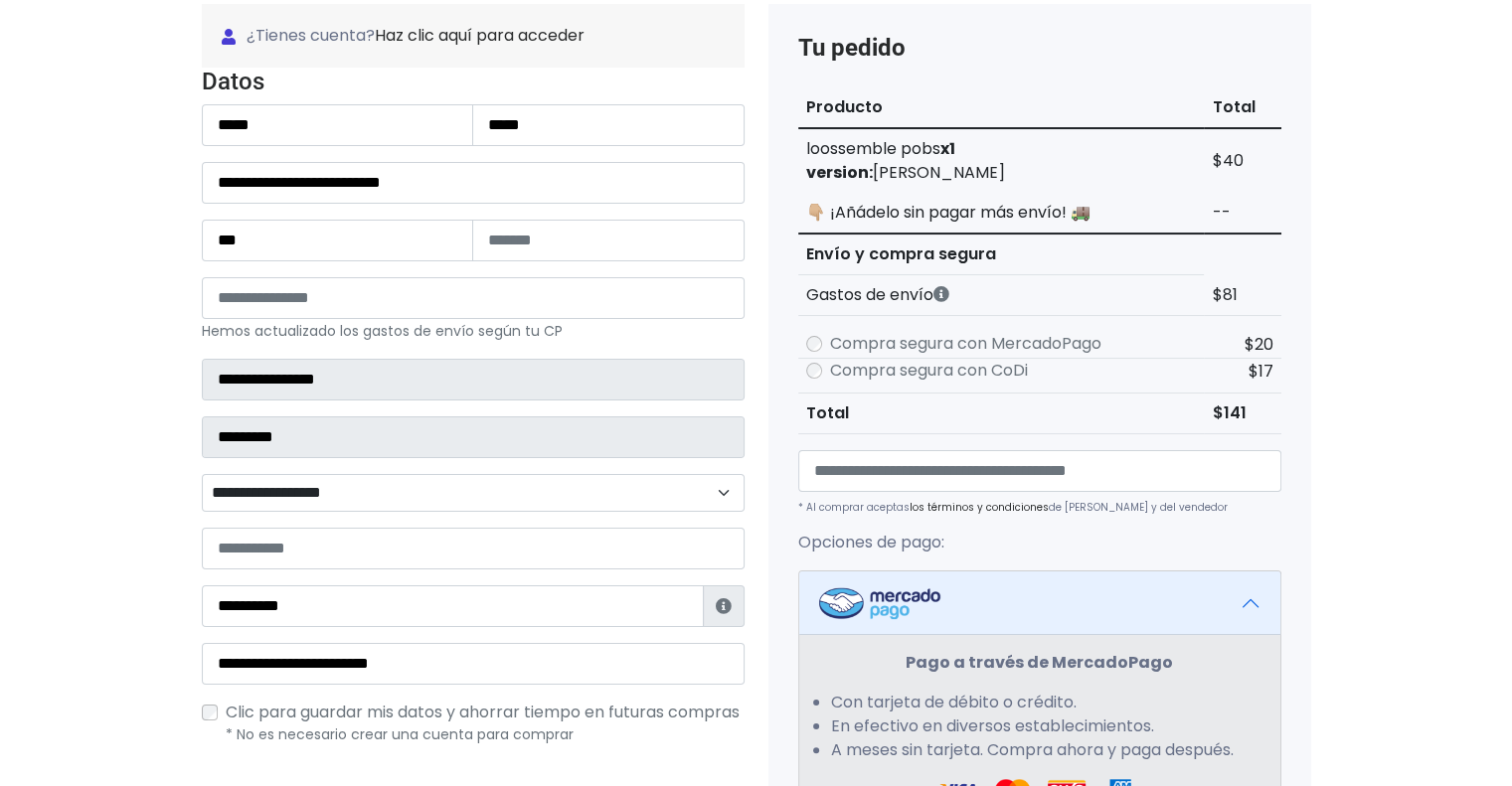 click on "**********" at bounding box center (473, 493) 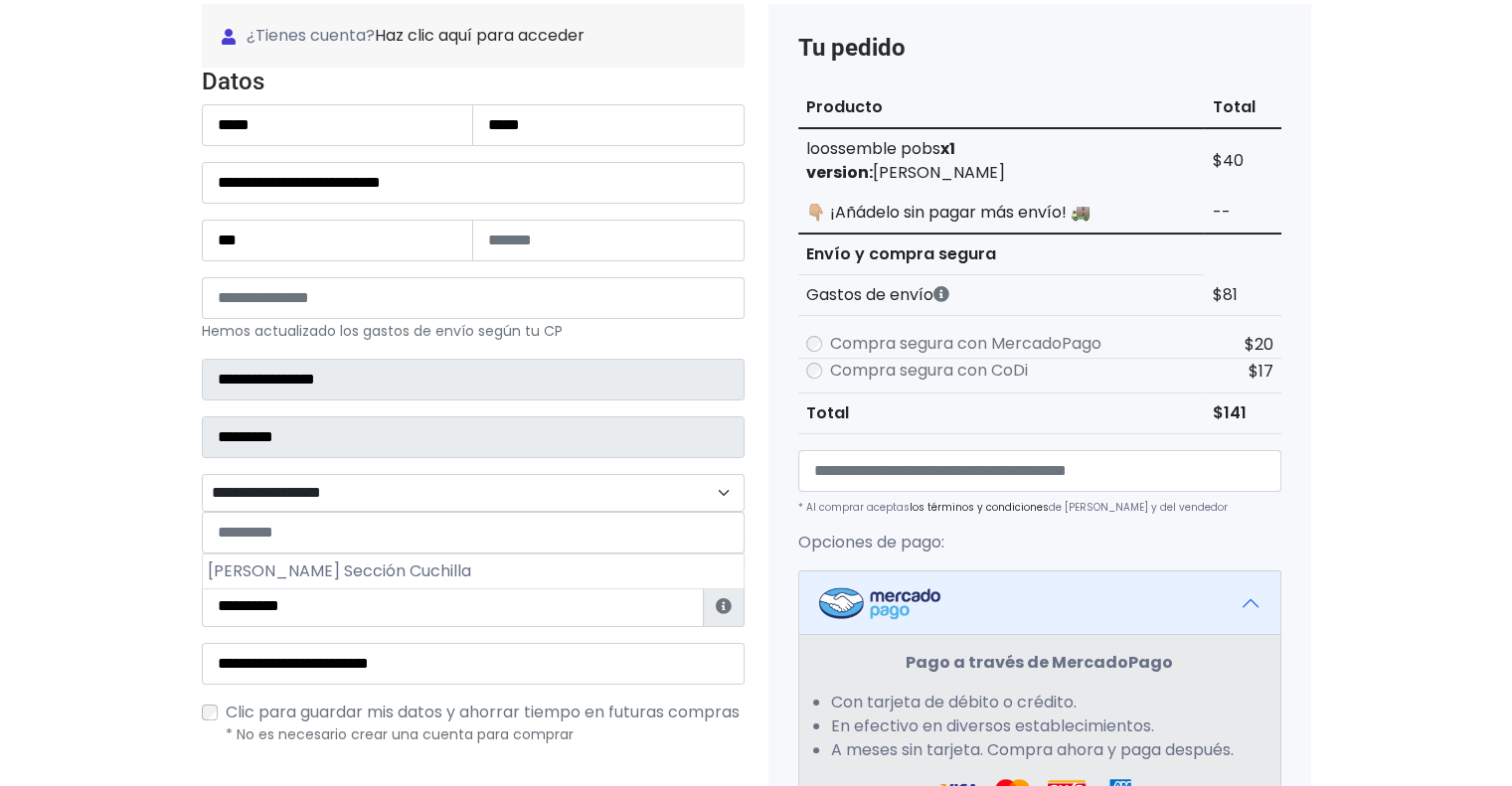 click on "Gabriel Ramos Millán Sección Cuchilla" at bounding box center (473, 571) 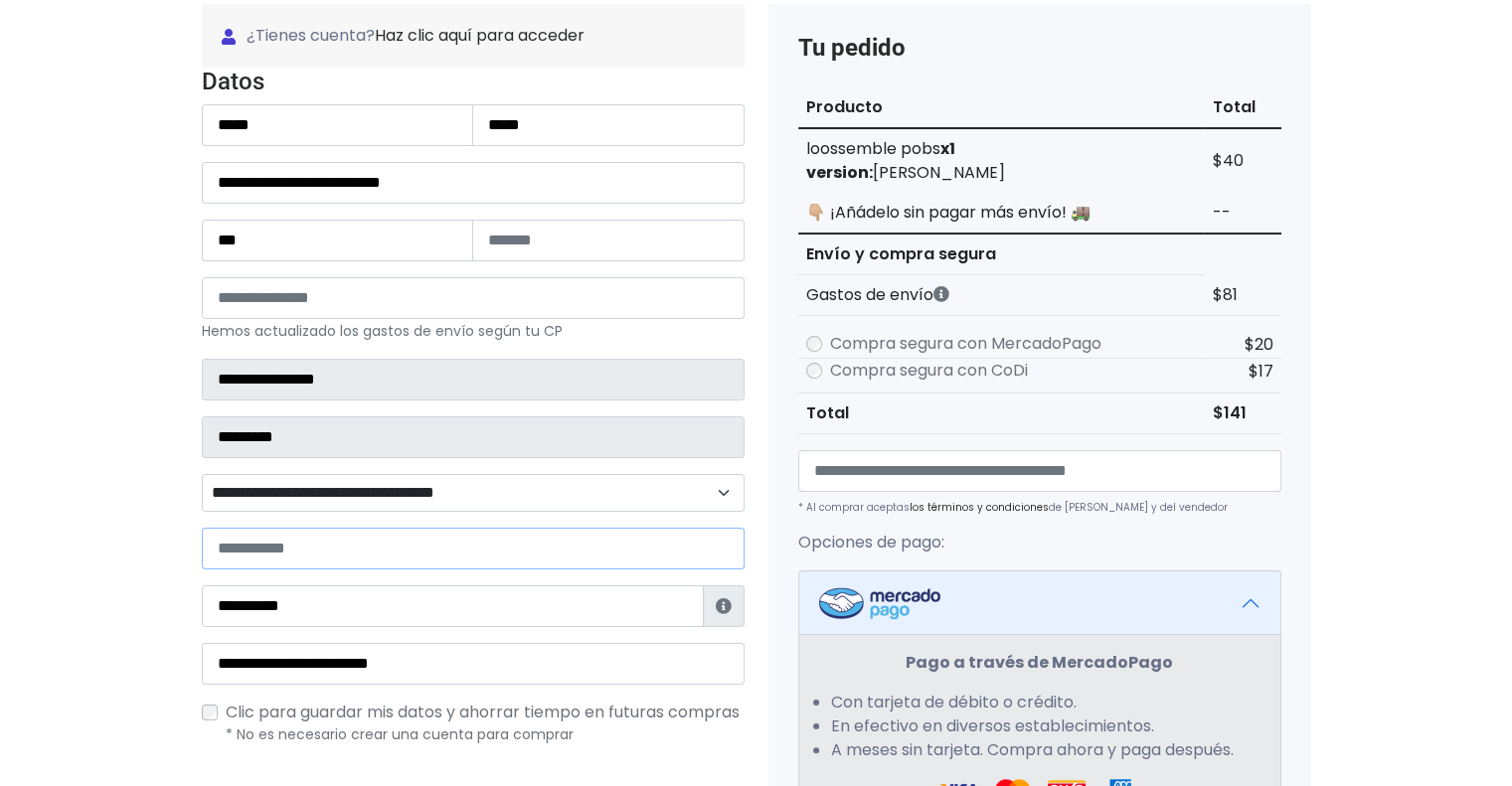 click at bounding box center (473, 549) 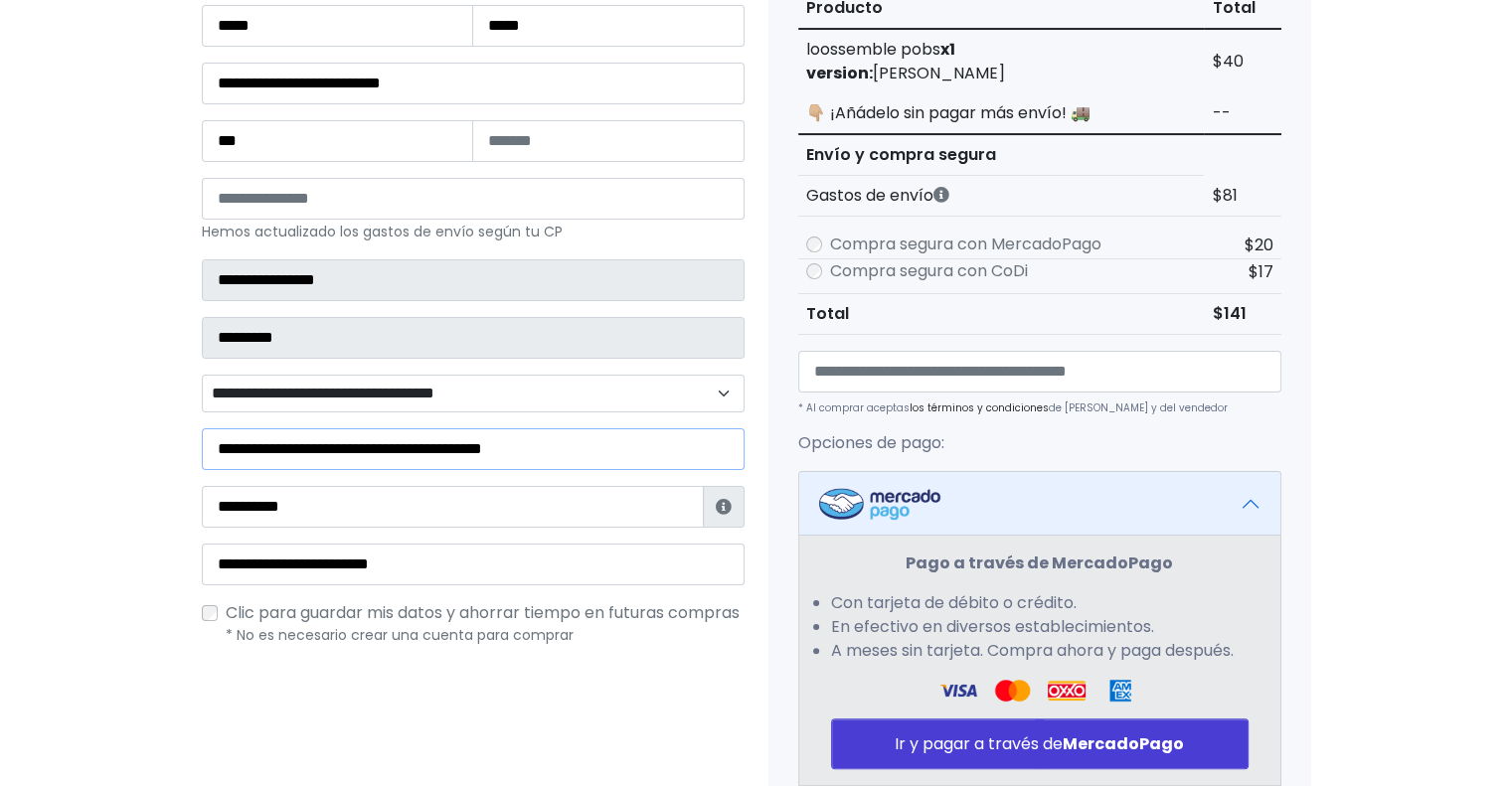 scroll, scrollTop: 99, scrollLeft: 0, axis: vertical 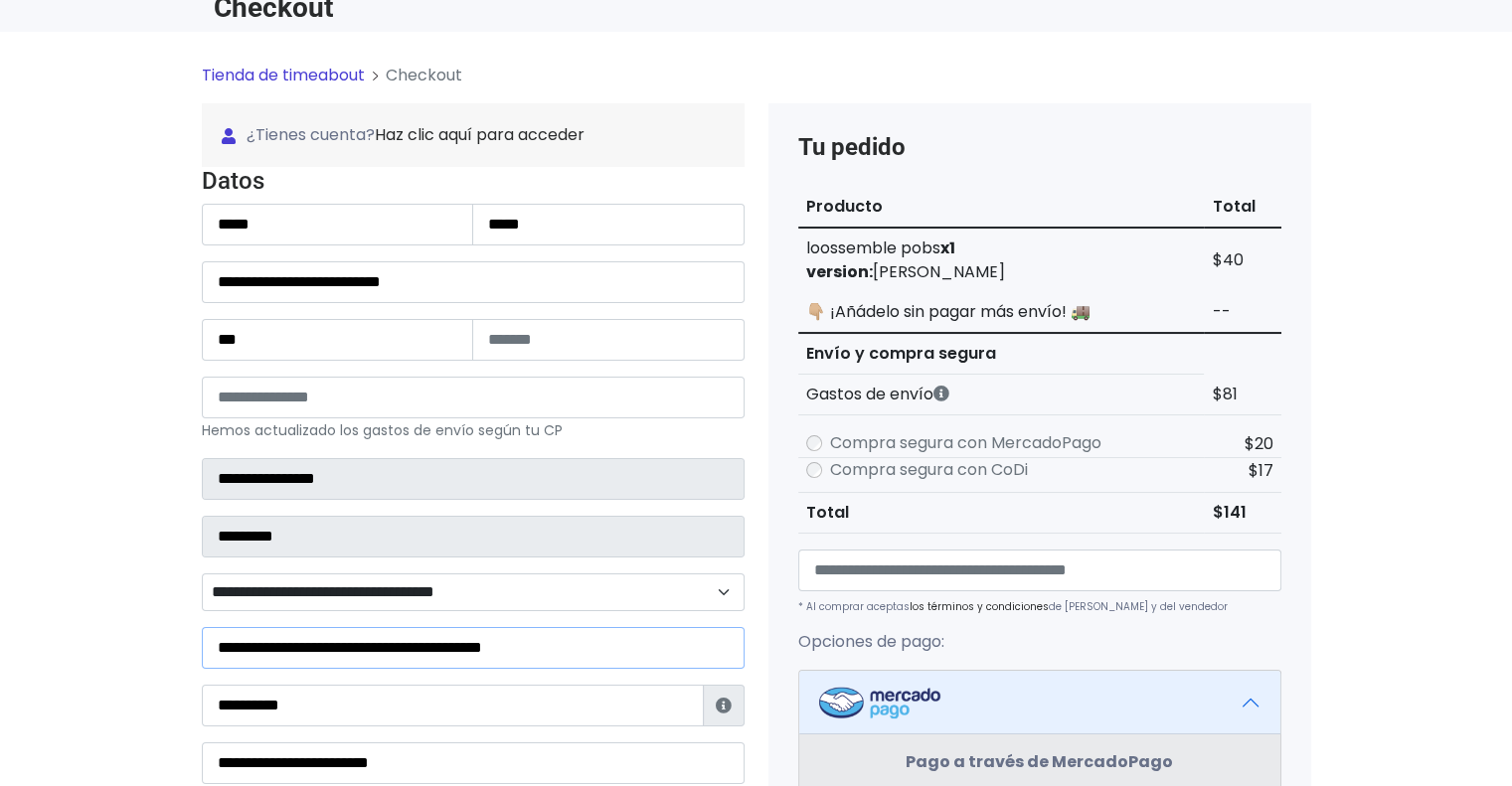 type on "**********" 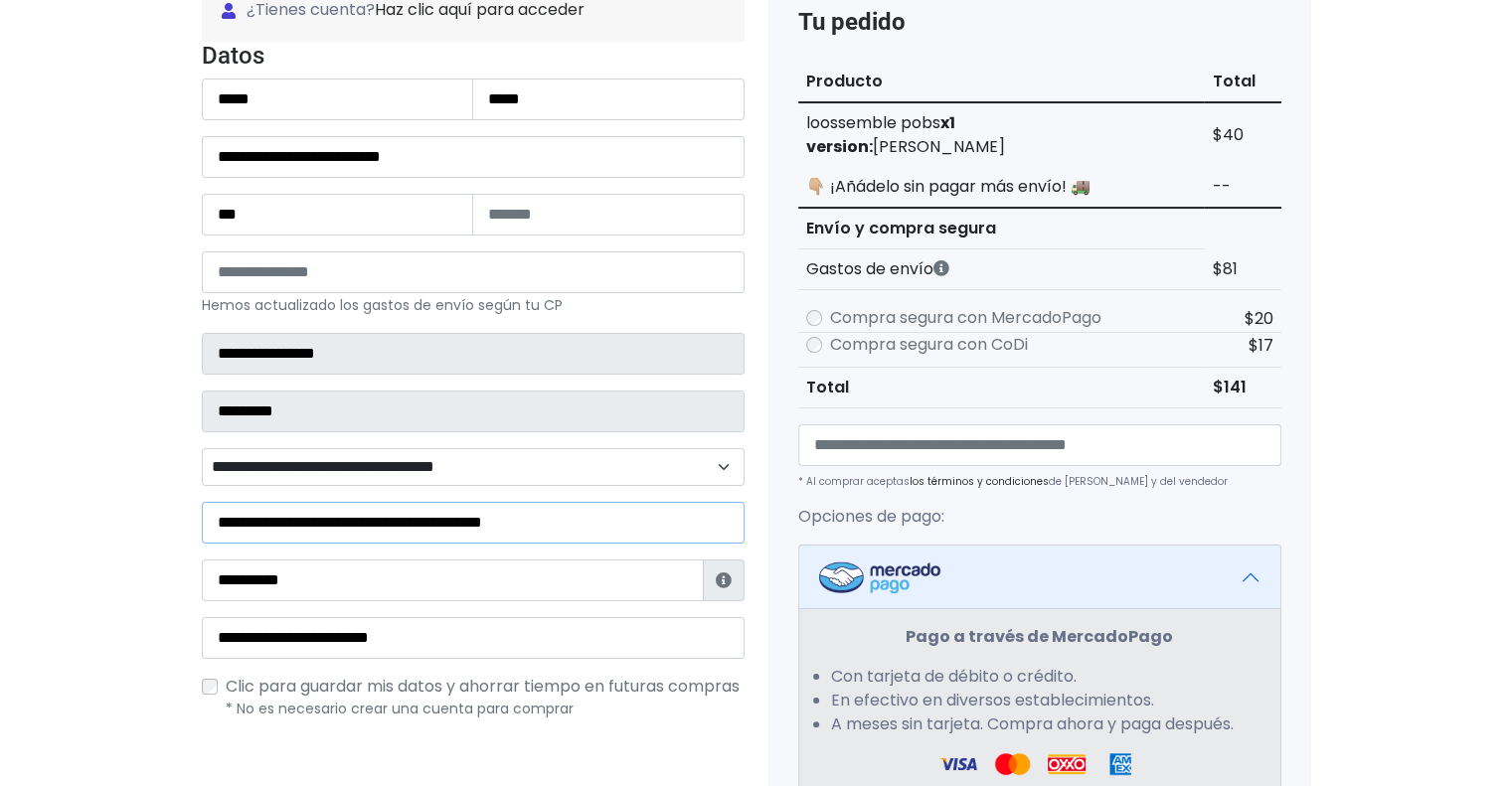 scroll, scrollTop: 397, scrollLeft: 0, axis: vertical 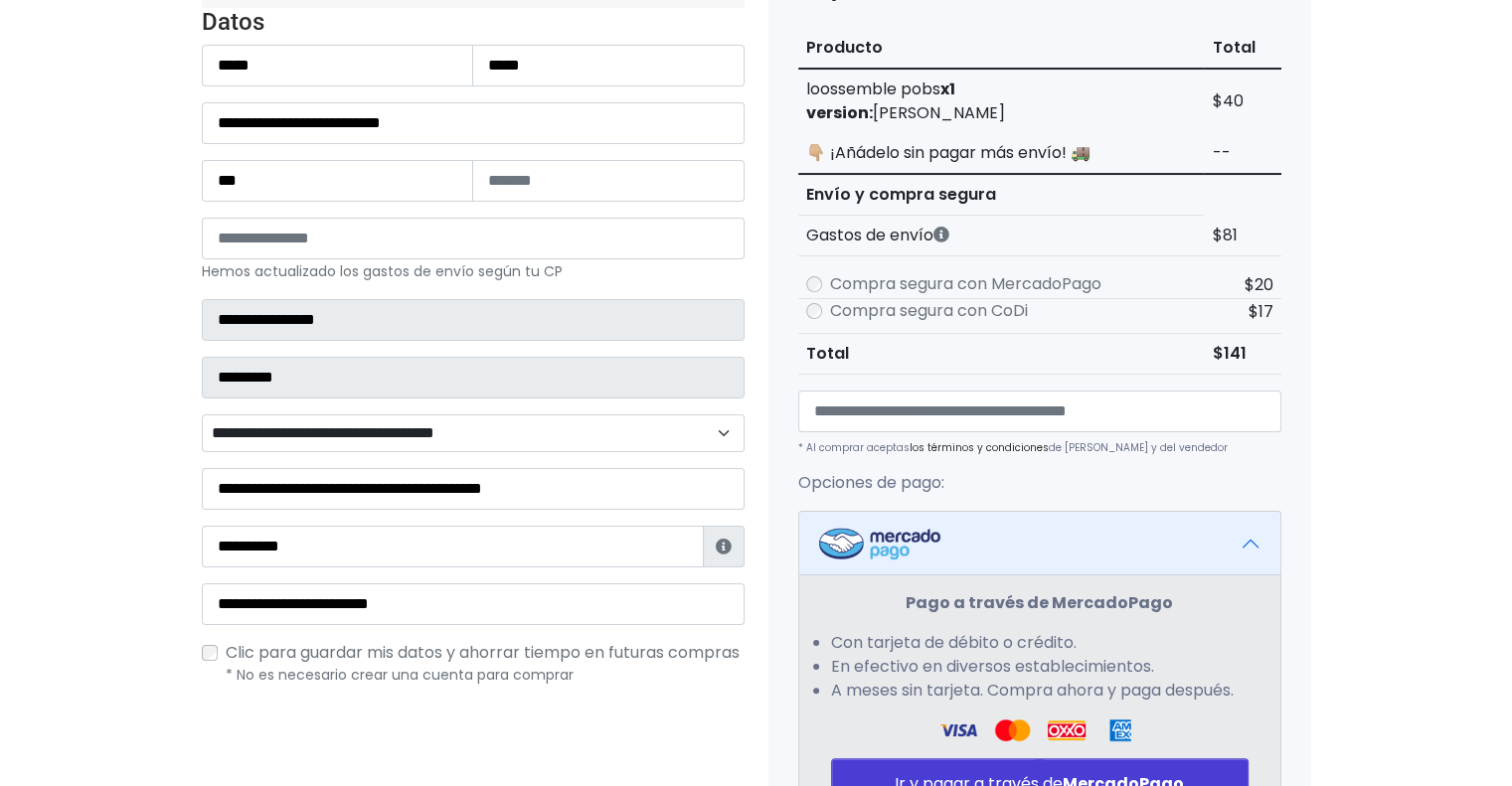 click at bounding box center (724, 547) 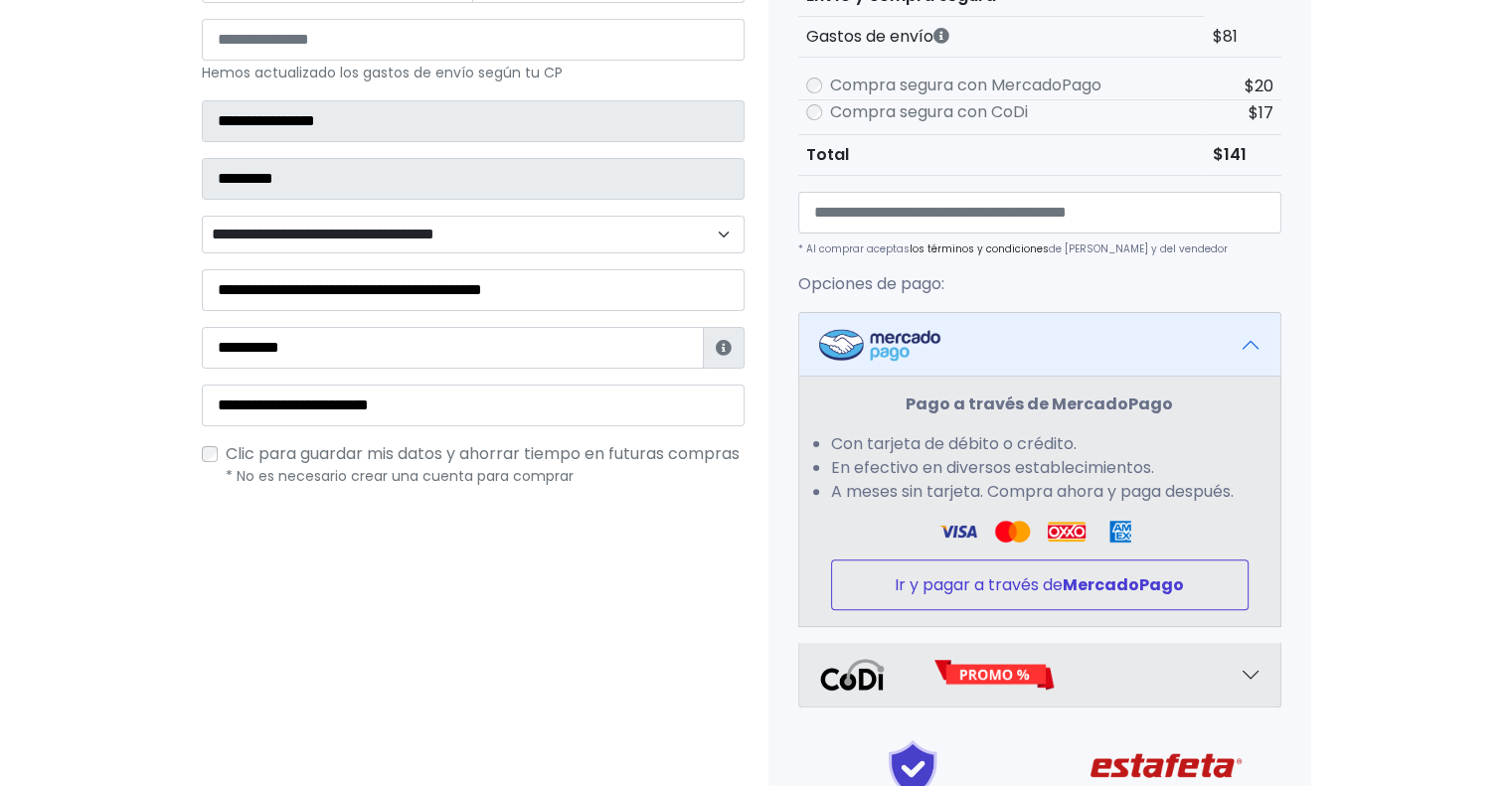 click on "Ir y pagar a través de  MercadoPago" at bounding box center (1040, 584) 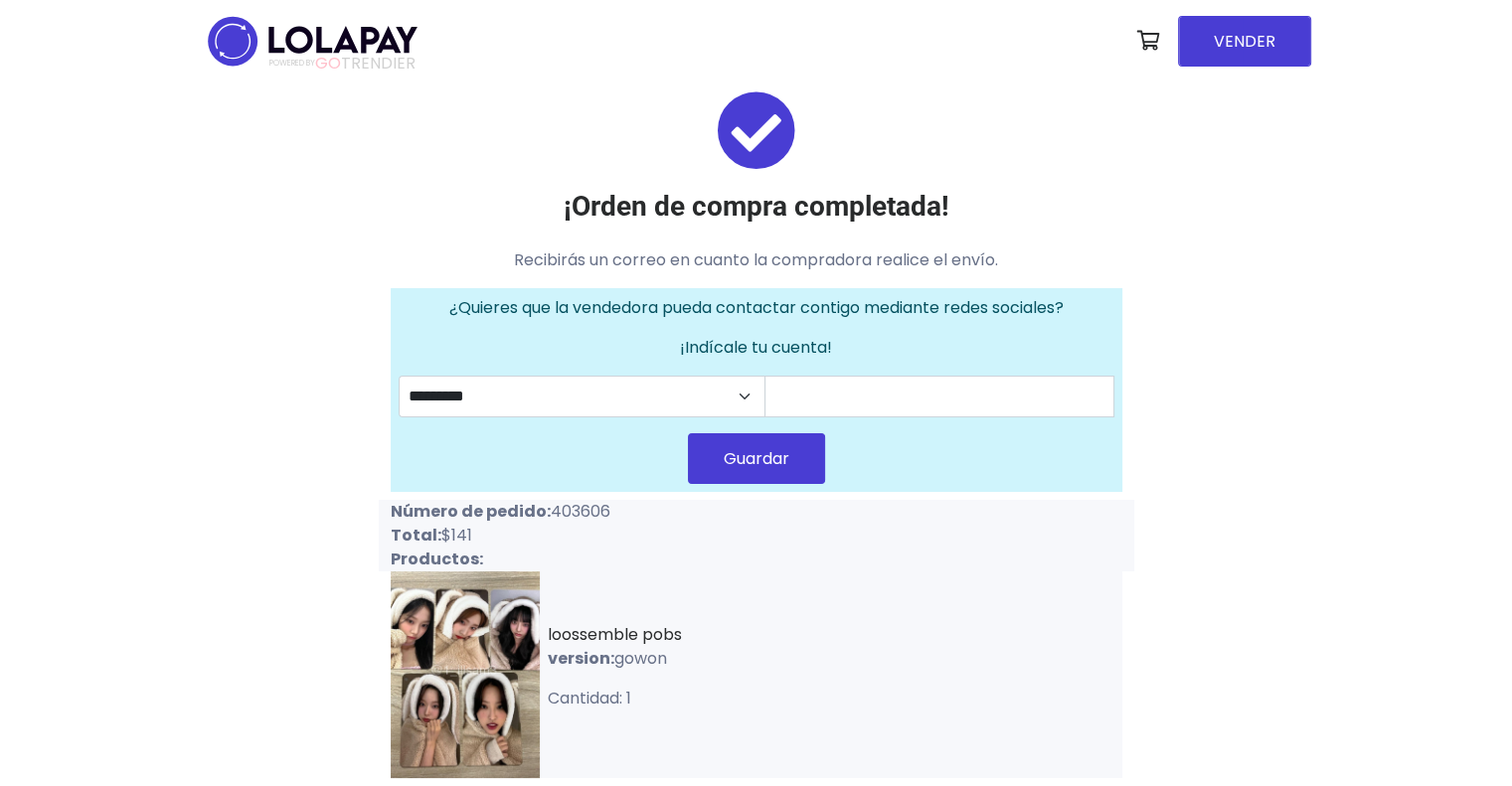 scroll, scrollTop: 99, scrollLeft: 0, axis: vertical 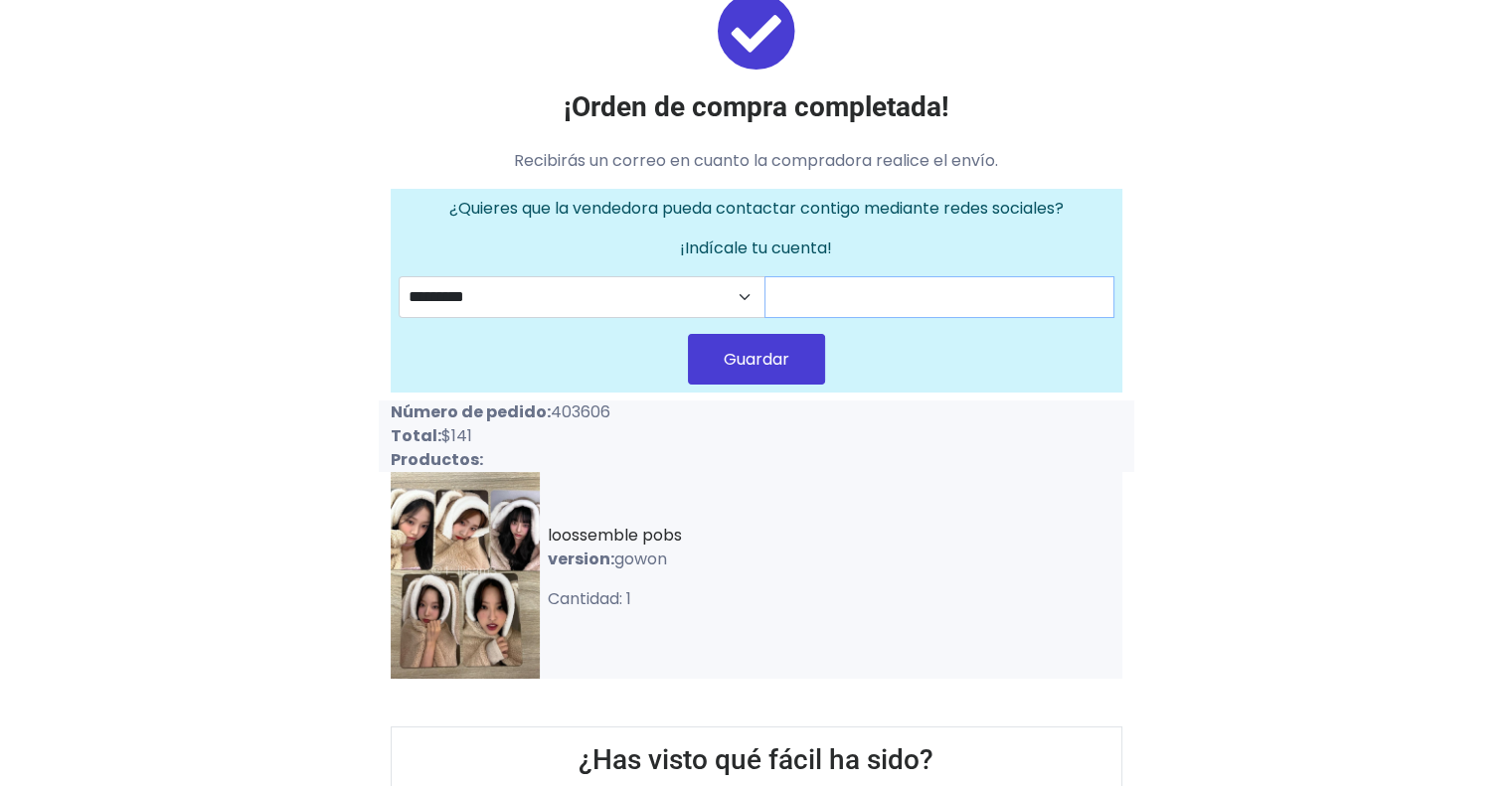 click at bounding box center (939, 297) 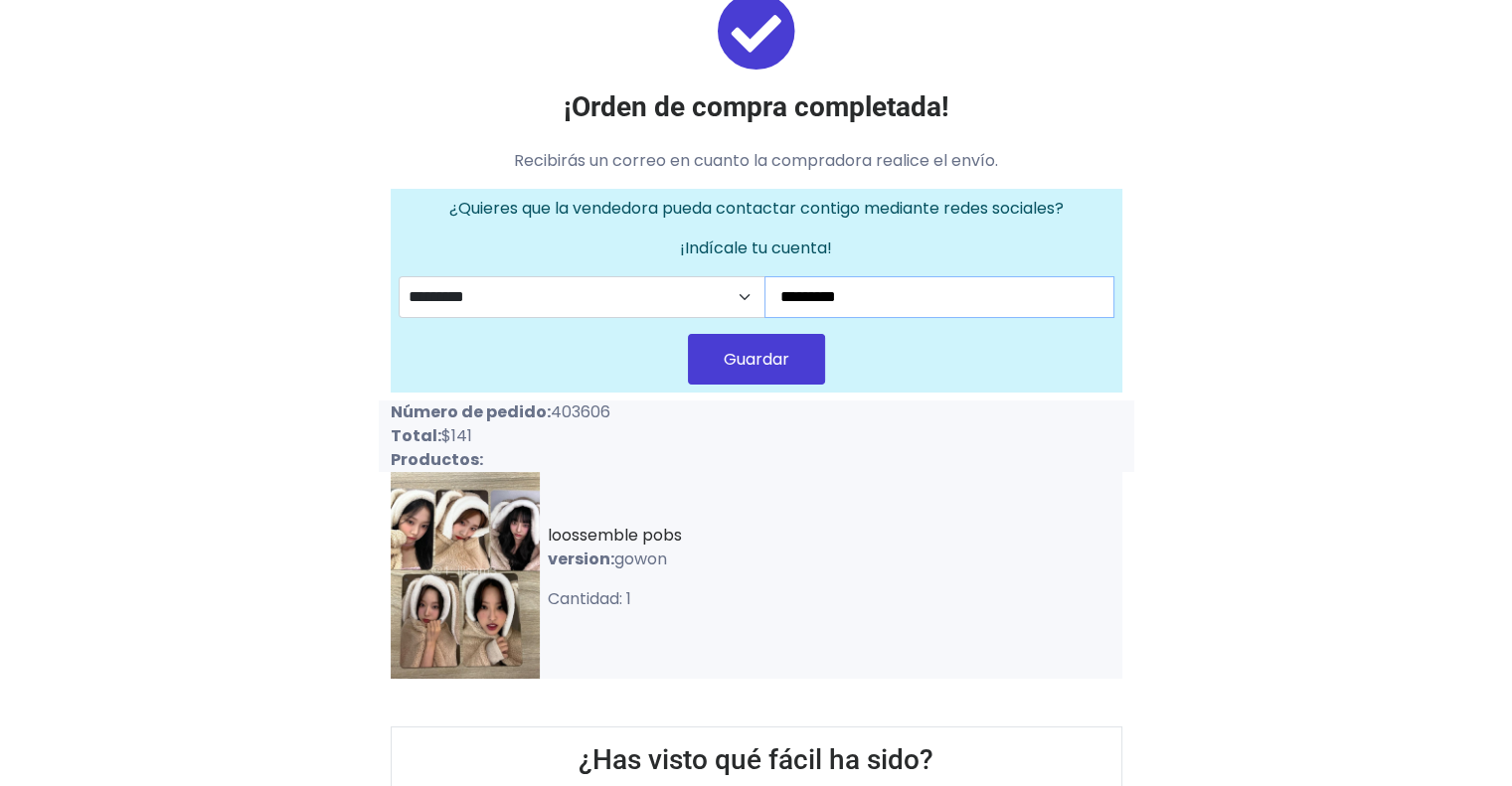 drag, startPoint x: 933, startPoint y: 297, endPoint x: 775, endPoint y: 295, distance: 158.01266 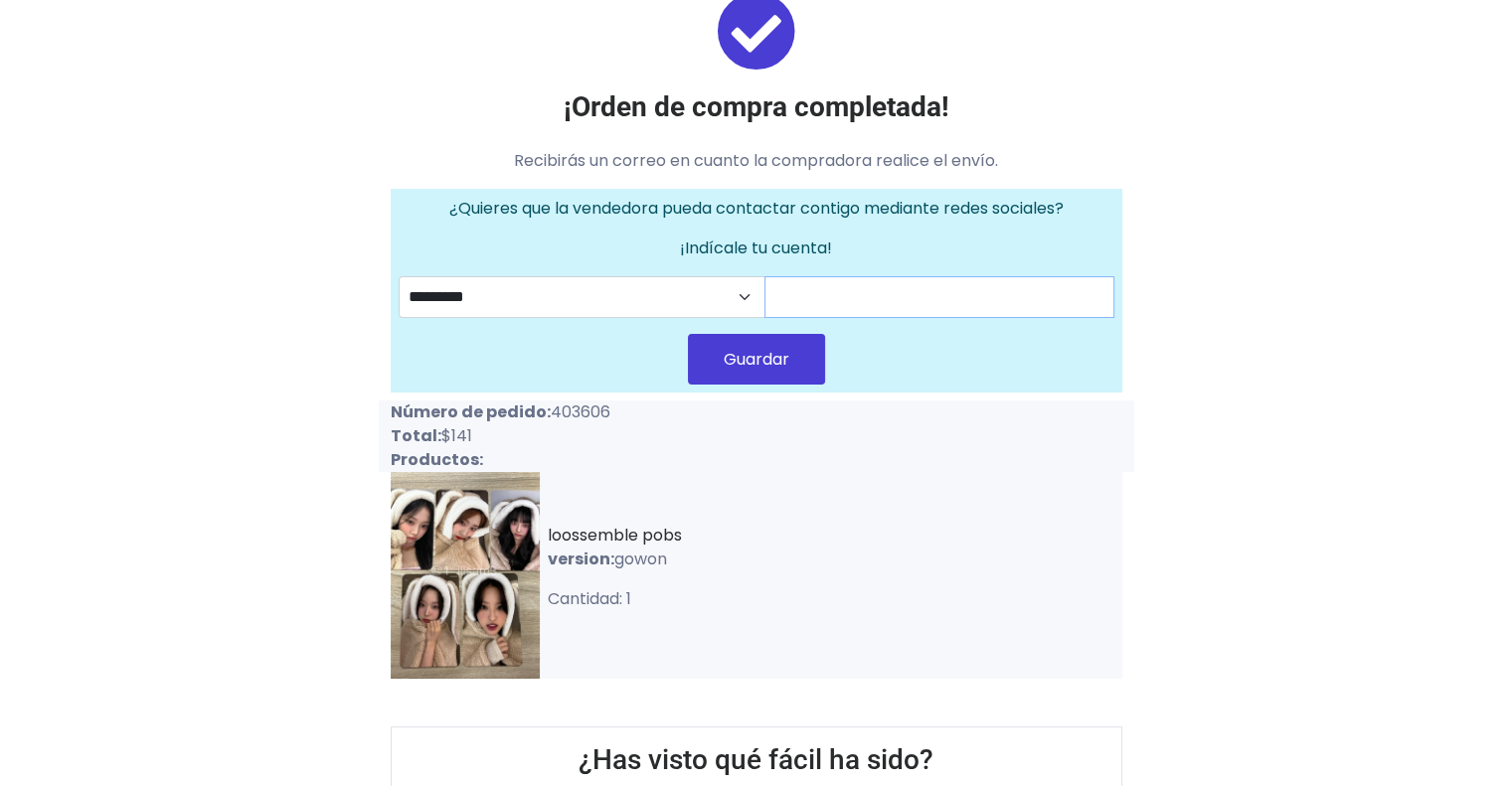 type on "*" 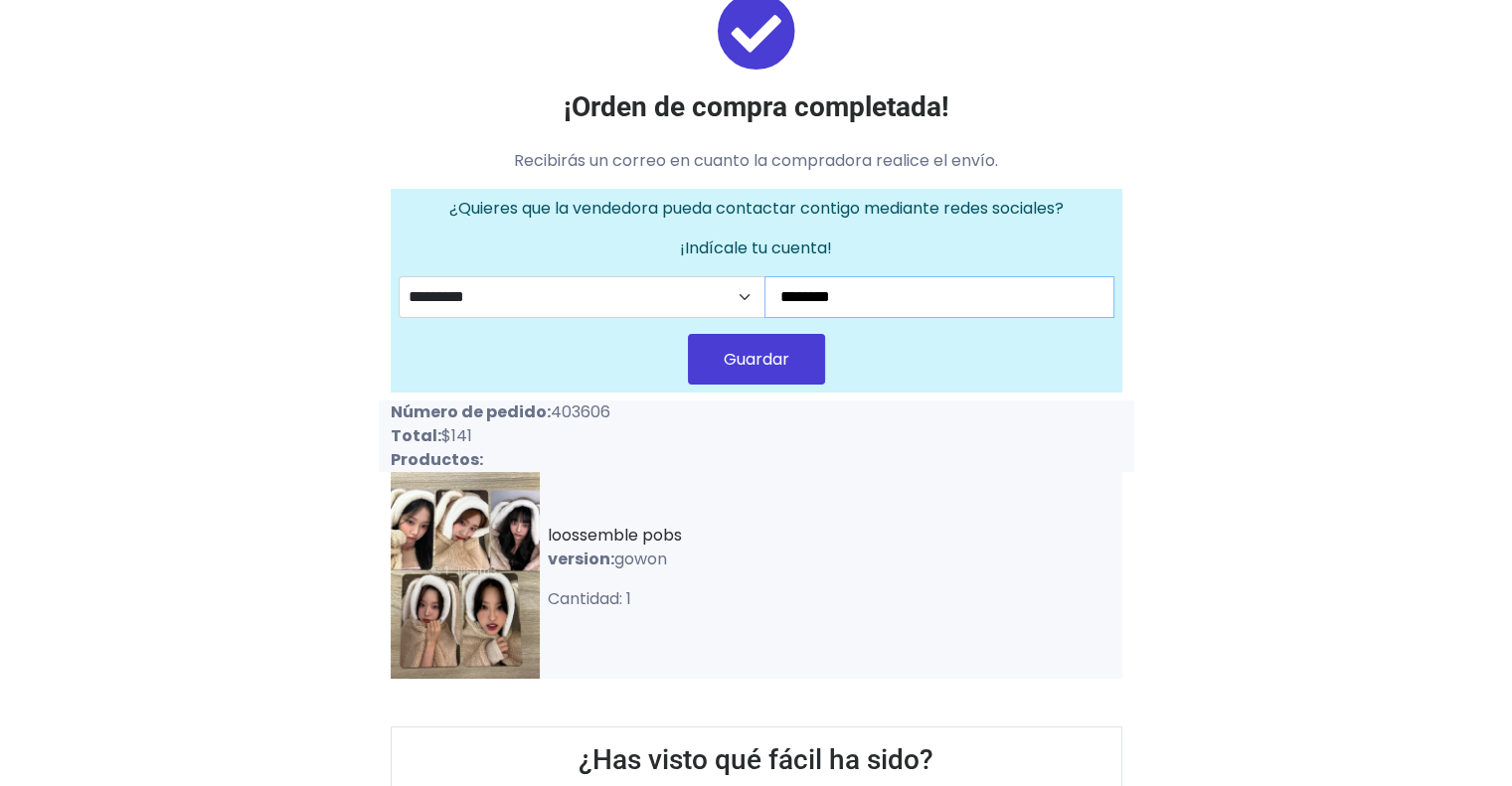 type on "*********" 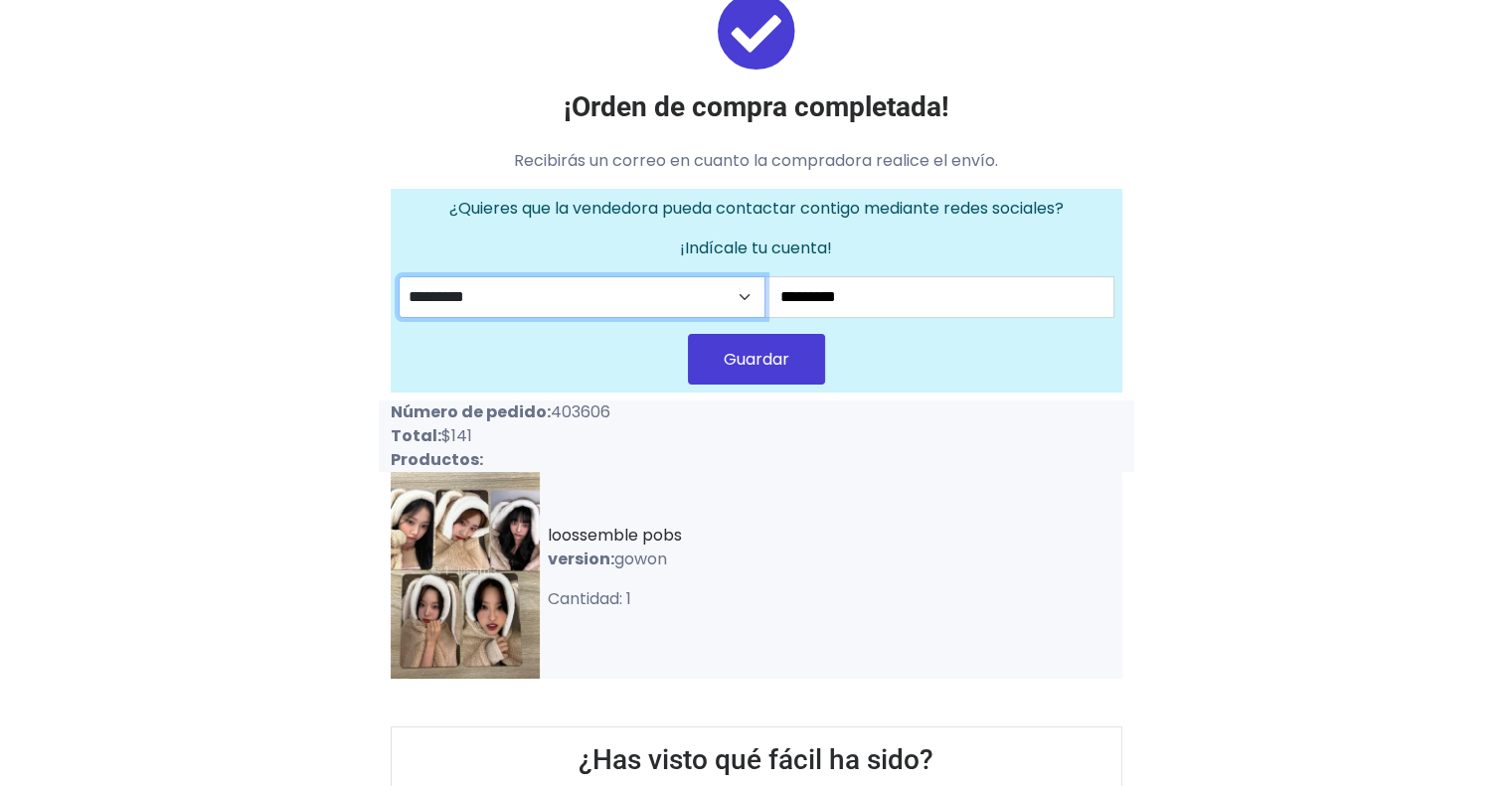 click on "*********
********" at bounding box center [583, 297] 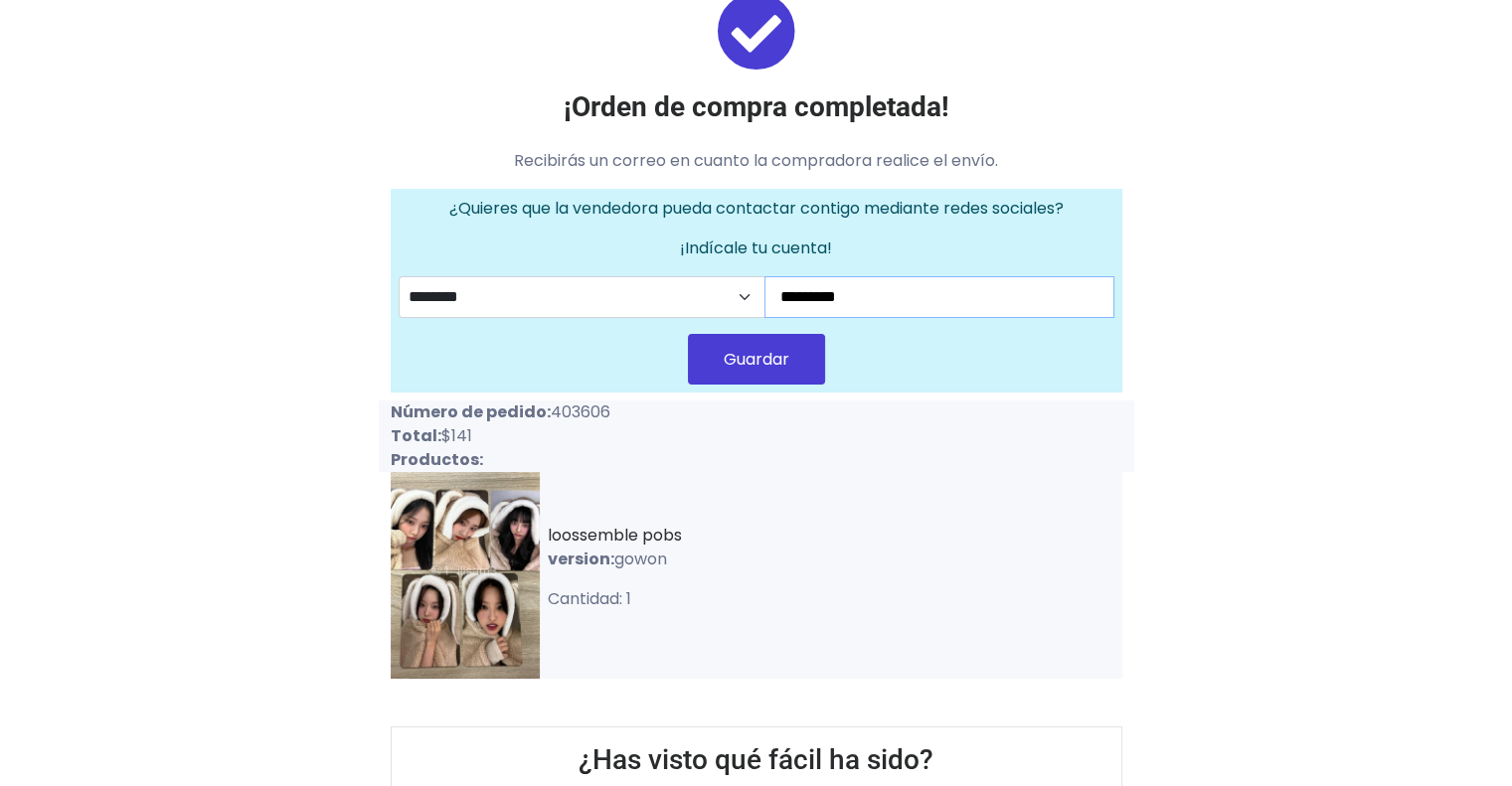drag, startPoint x: 879, startPoint y: 293, endPoint x: 687, endPoint y: 281, distance: 192.3746 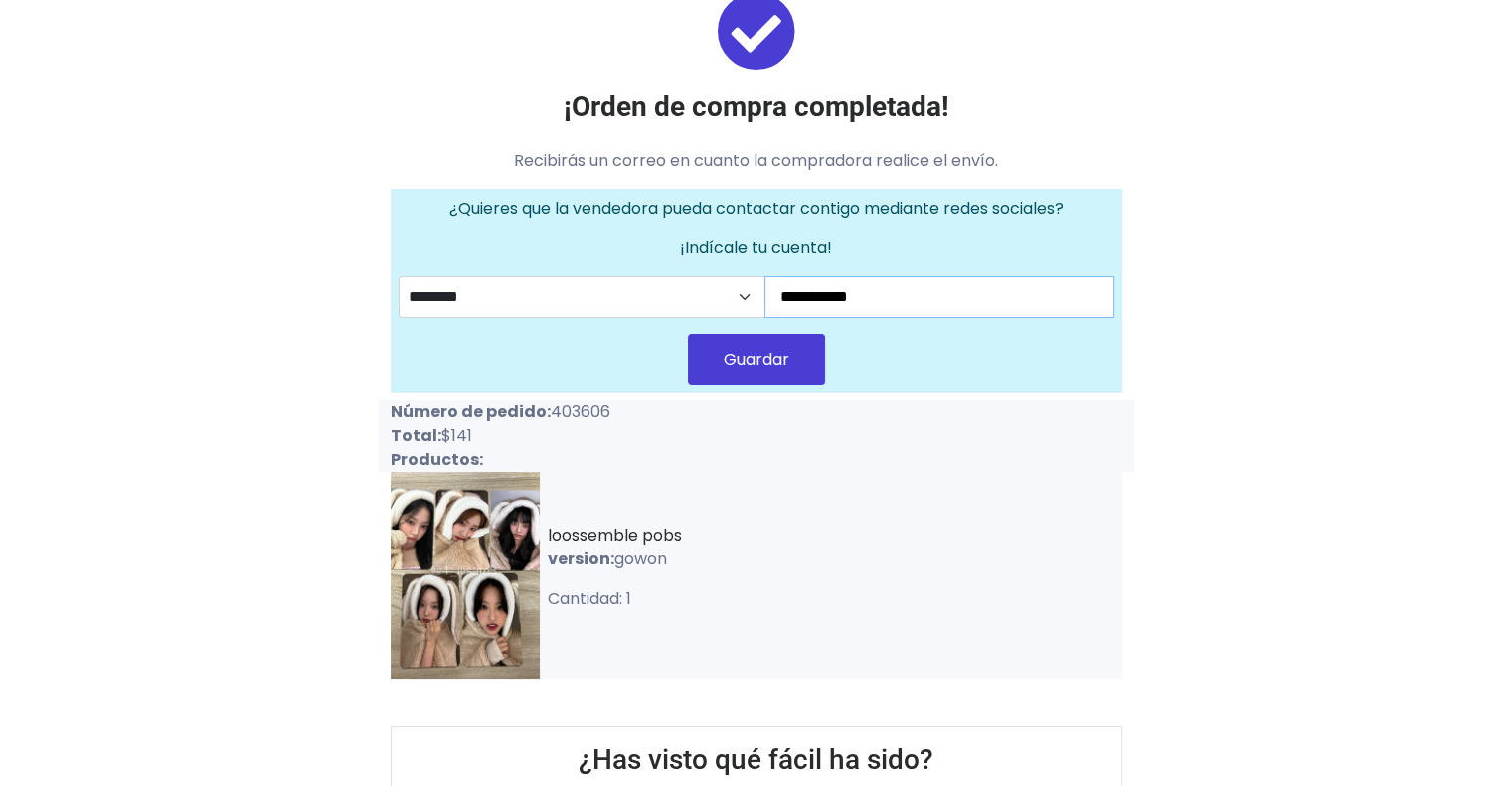 type on "**********" 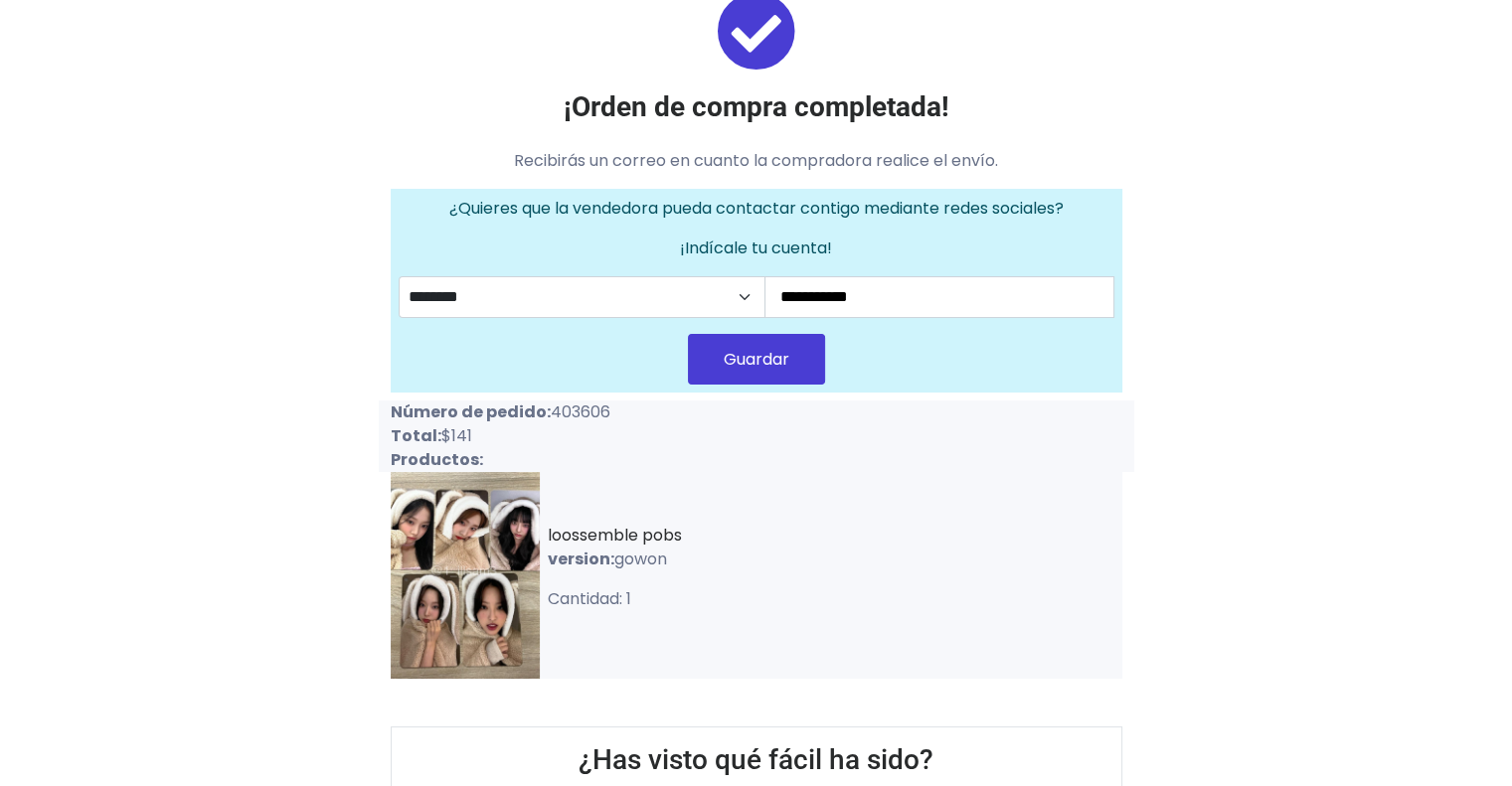 drag, startPoint x: 775, startPoint y: 359, endPoint x: 784, endPoint y: 386, distance: 28.460499 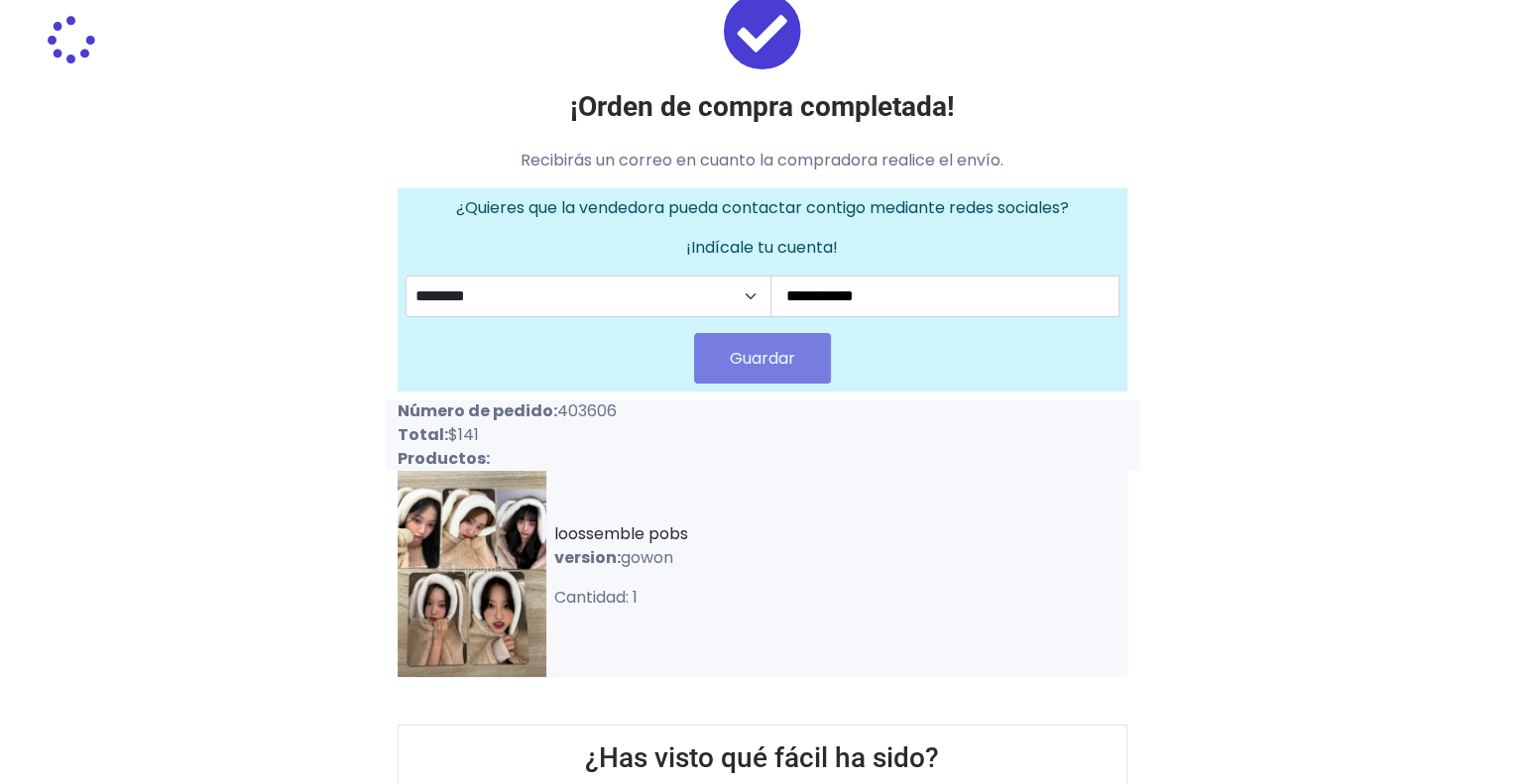 scroll, scrollTop: 0, scrollLeft: 0, axis: both 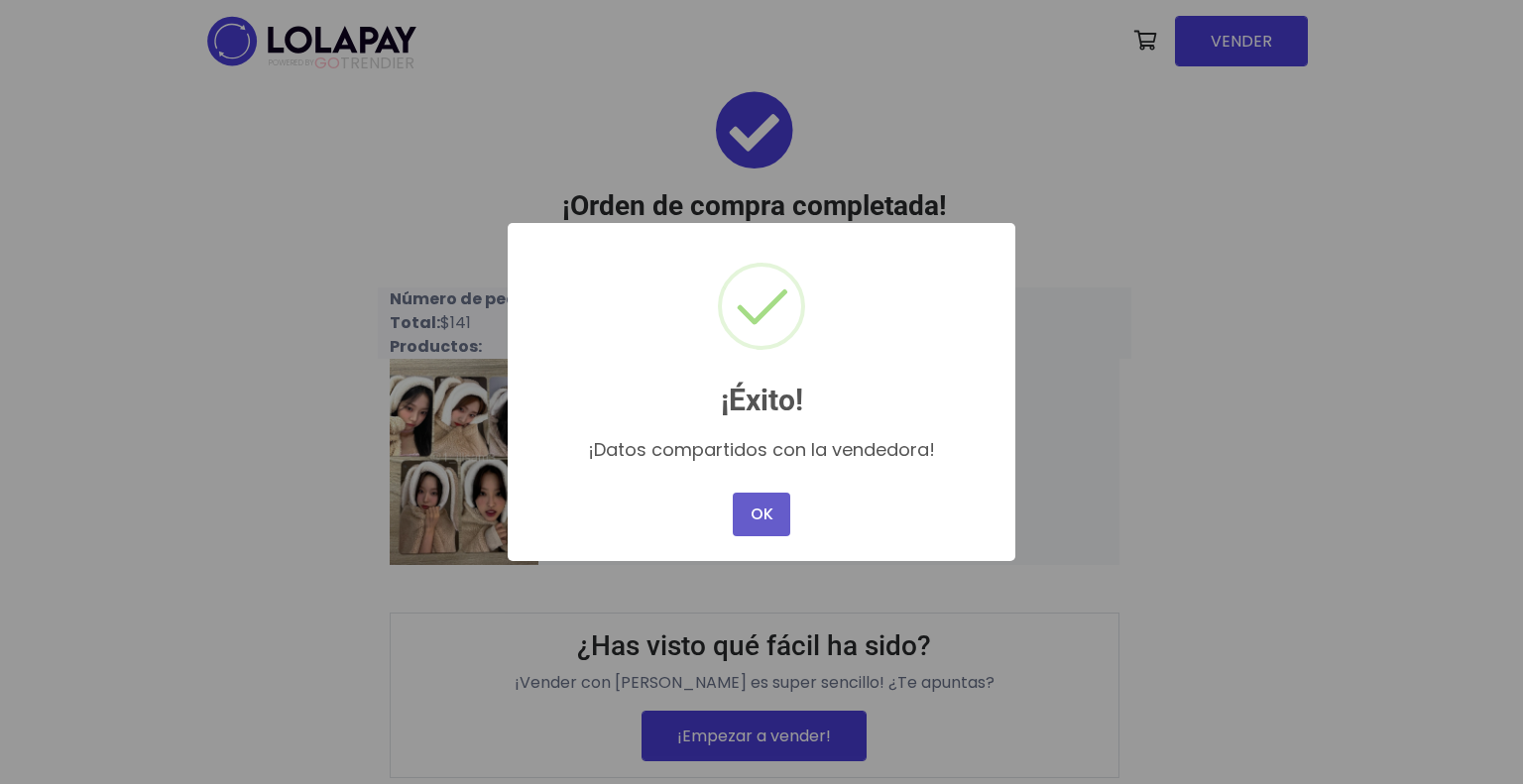 click on "OK" at bounding box center (762, 514) 